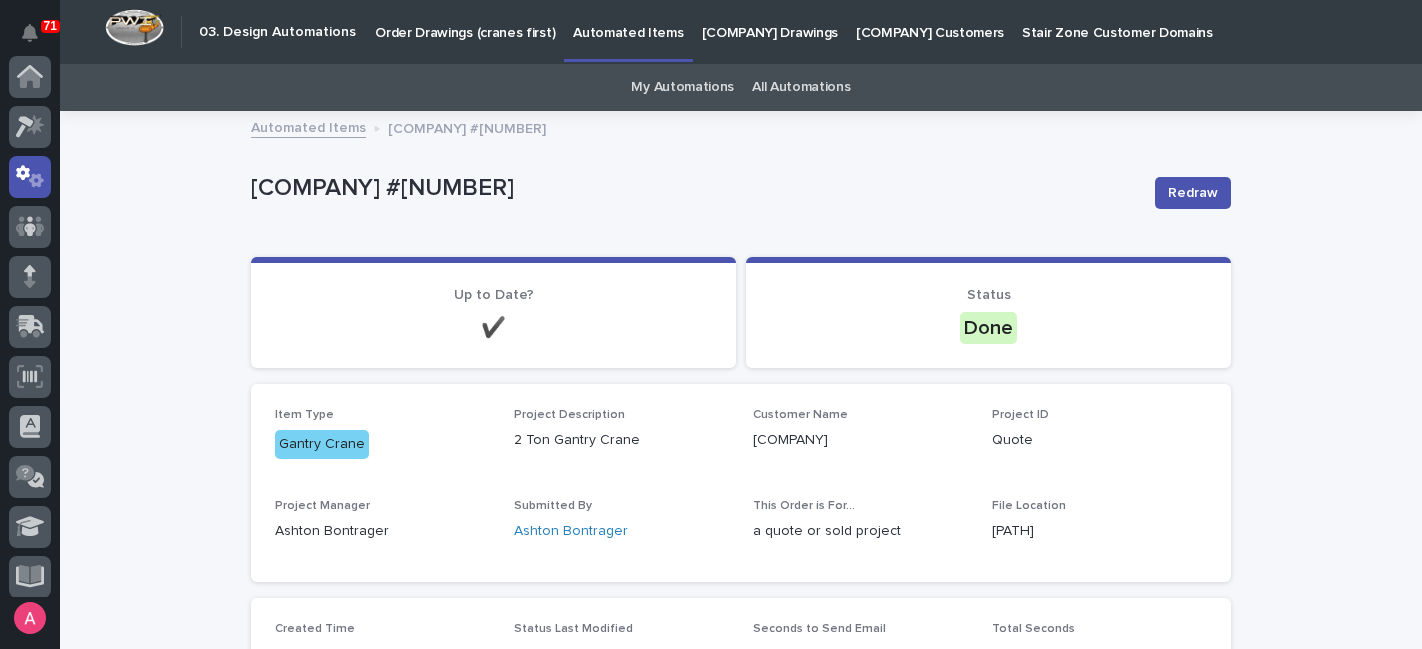 scroll, scrollTop: 0, scrollLeft: 0, axis: both 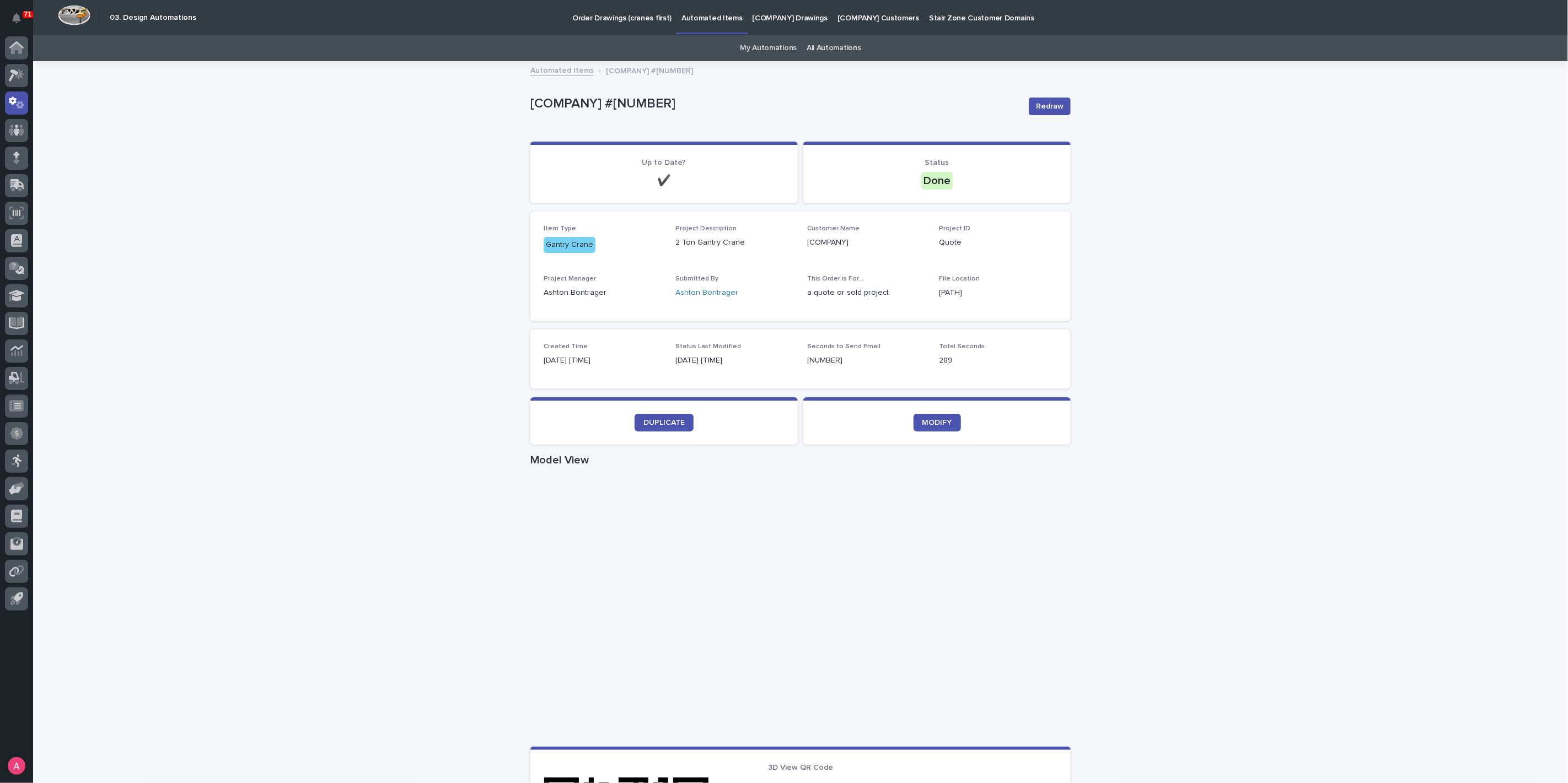 click on "Loading... Saving… Loading... Saving… GC #40099 Redraw GC #40099 Redraw Sorry, there was an error saving your record. Please try again. Please fill out the required fields below. Loading... Saving… Loading... Saving… Loading... Saving… Loading... Saving… Loading... Saving… Reason for Disabling Loading... Saving… Loading... Saving… Up to Date? ✔️ Status Done Loading... Saving… Estimated Email Approval 4:02:23 pm Estimated Finish Time 4:04:04 pm Loading... Saving… Loading... Saving… Loading... Saving… Current Time: Loading... Saving… Item Type Gantry Crane Project Description 2 Ton Gantry Crane  Customer Name Prince Service & Mfg. Project ID Quote Project Manager Ashton Bontrager  Submitted By Ashton Bontrager   This Order is For... a quote or sold project File Location Y:\Automated Drawings\GC #40099\ Created Time 08/07/2025 03:20 pm Status Last Modified 08/07/2025 04:05 pm Seconds to Send Email 134 Total Seconds 289 Loading... Saving… Loading... Saving… DUPLICATE MODIFY" at bounding box center [801, 632] 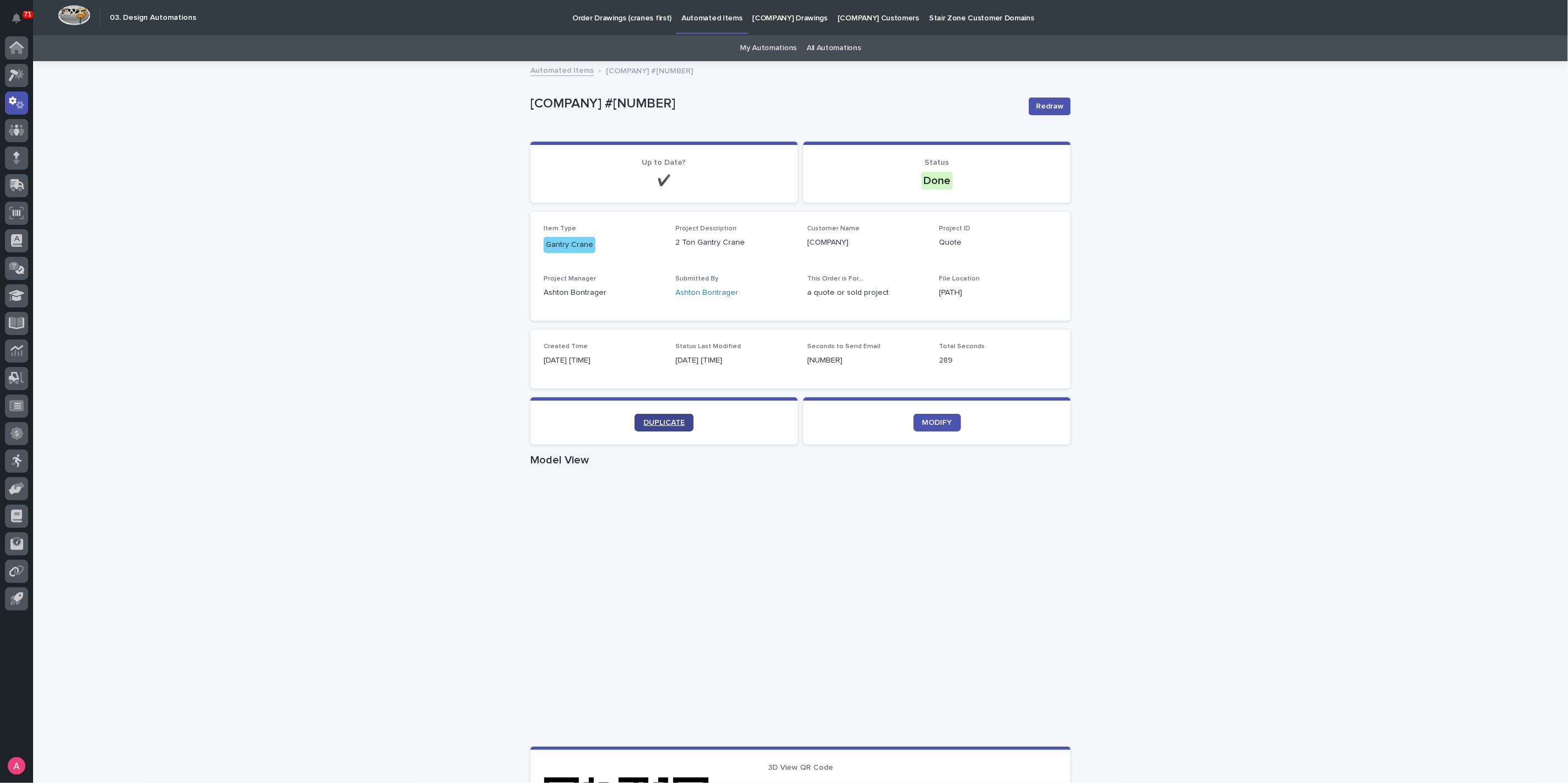 click on "DUPLICATE" at bounding box center (664, 423) 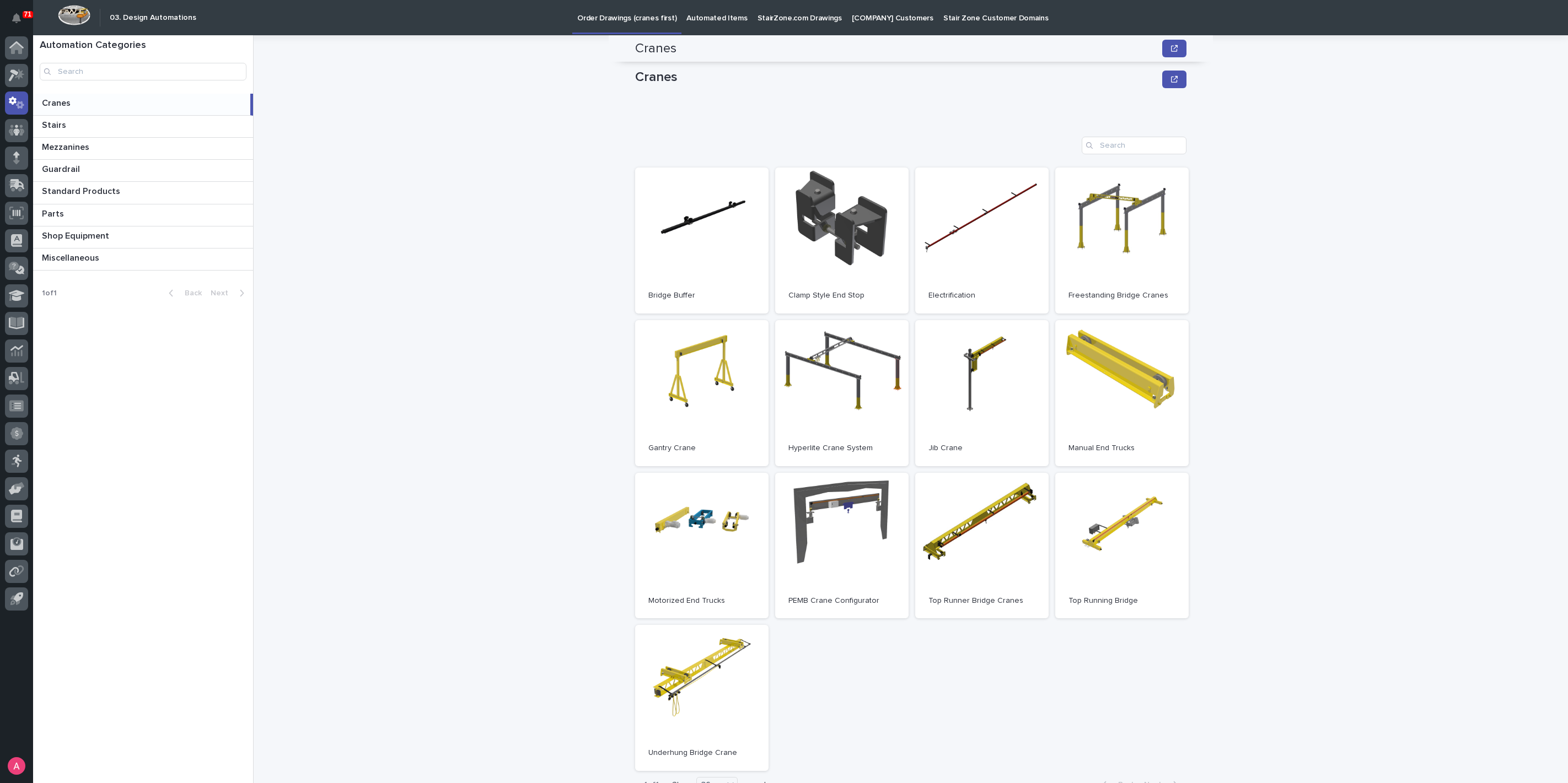 scroll, scrollTop: 0, scrollLeft: 0, axis: both 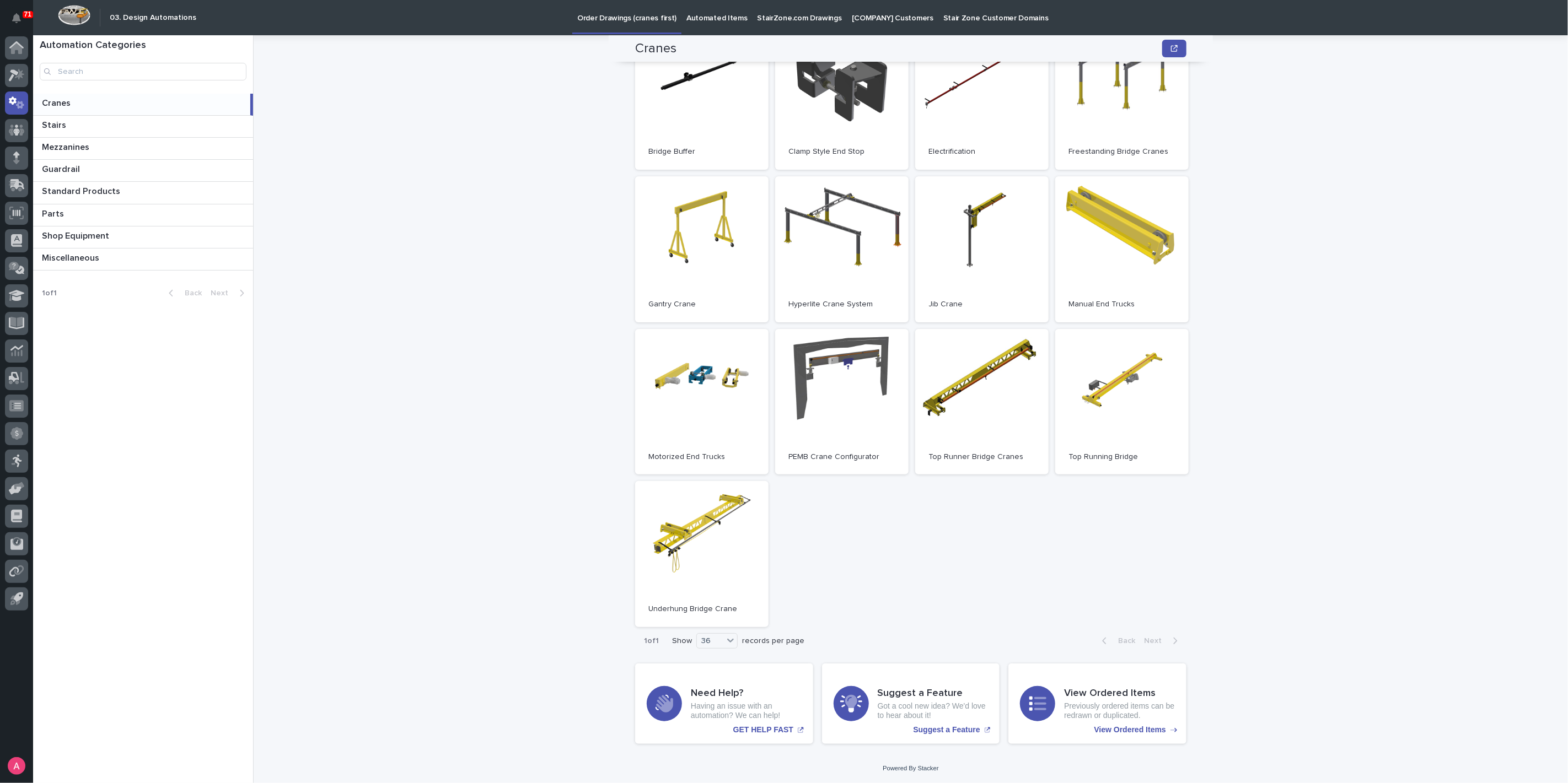 drag, startPoint x: 1285, startPoint y: 277, endPoint x: 1274, endPoint y: 287, distance: 14.86607 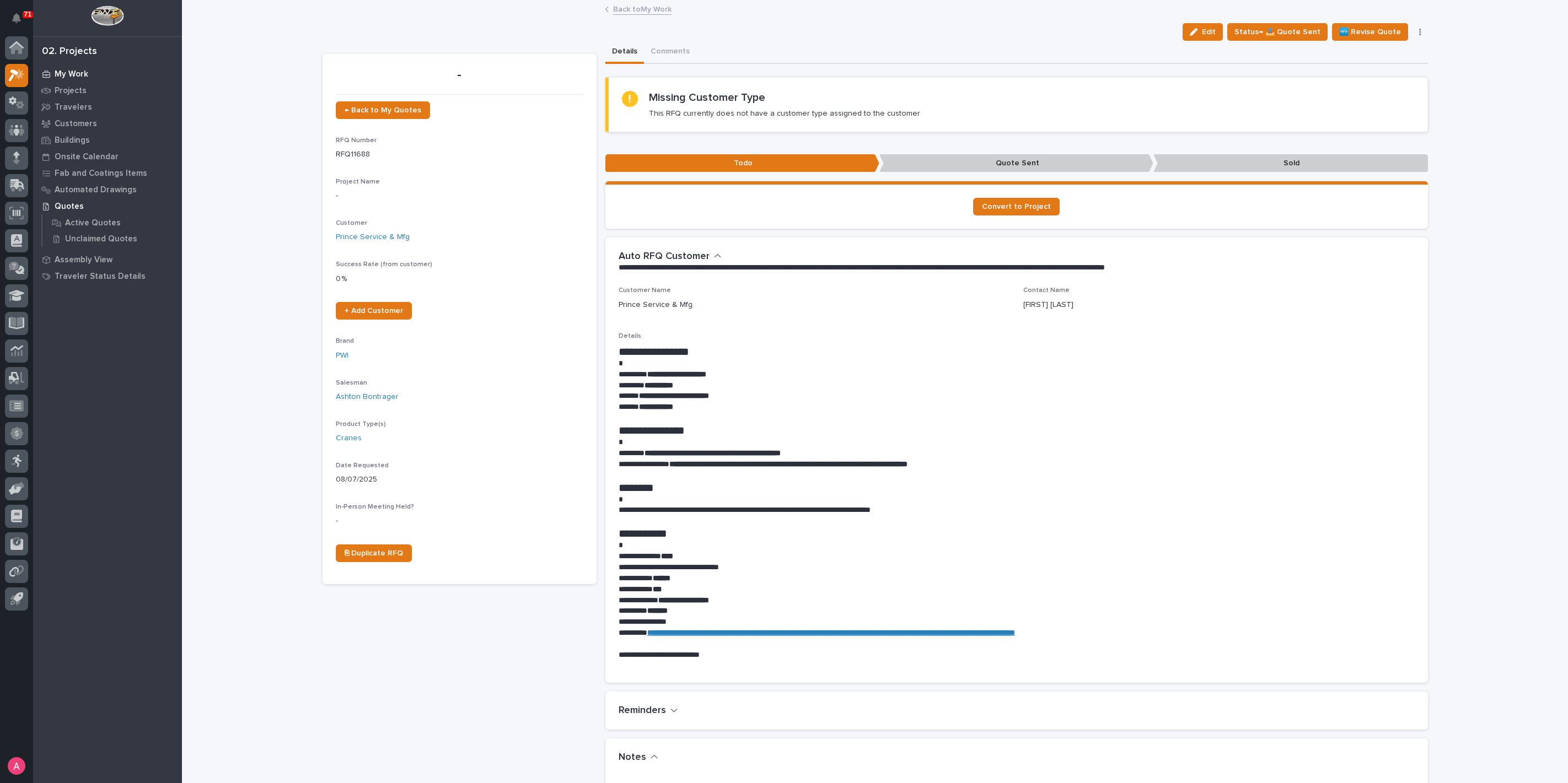 scroll, scrollTop: 0, scrollLeft: 0, axis: both 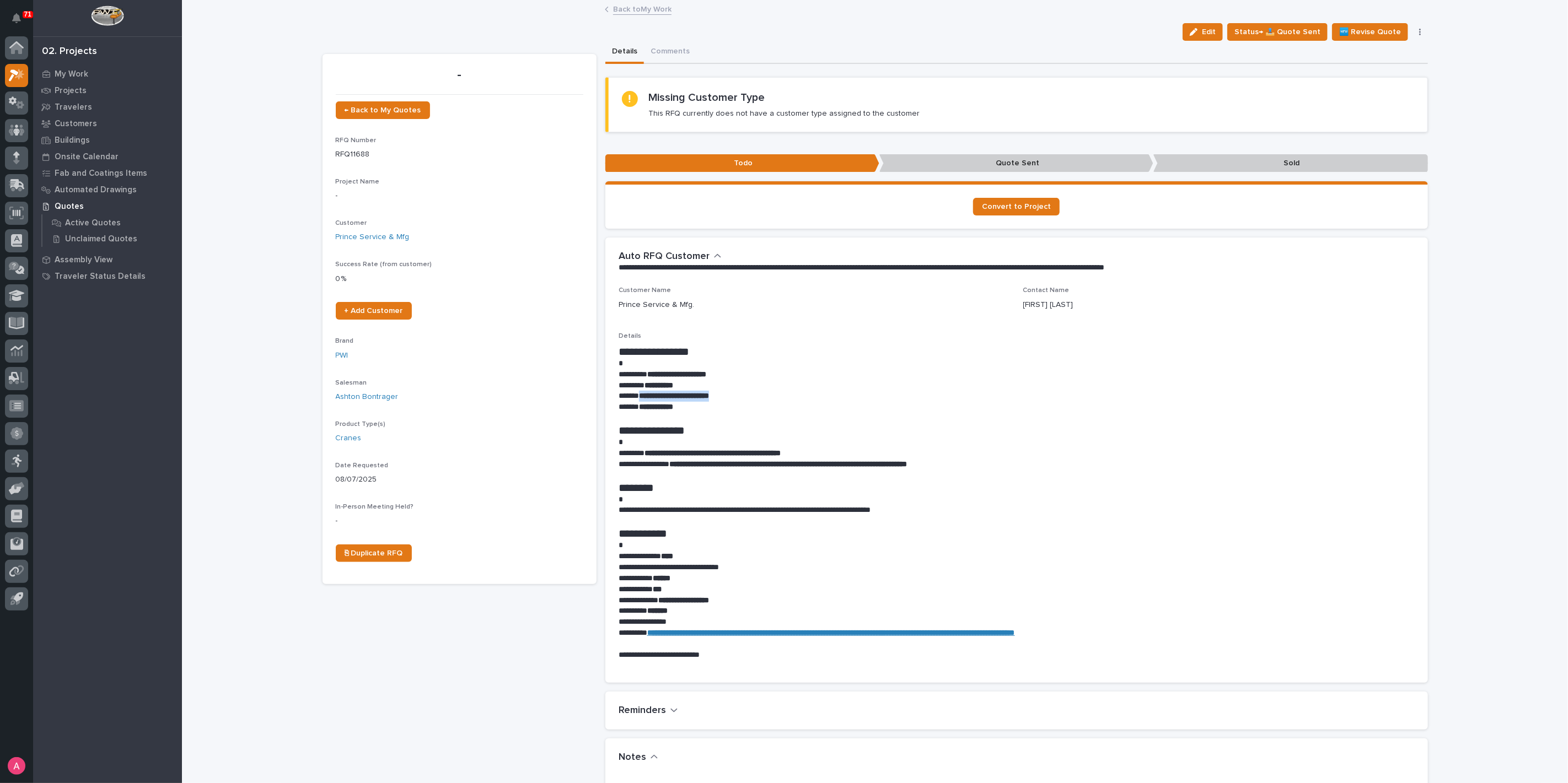 drag, startPoint x: 729, startPoint y: 396, endPoint x: 635, endPoint y: 398, distance: 94.02127 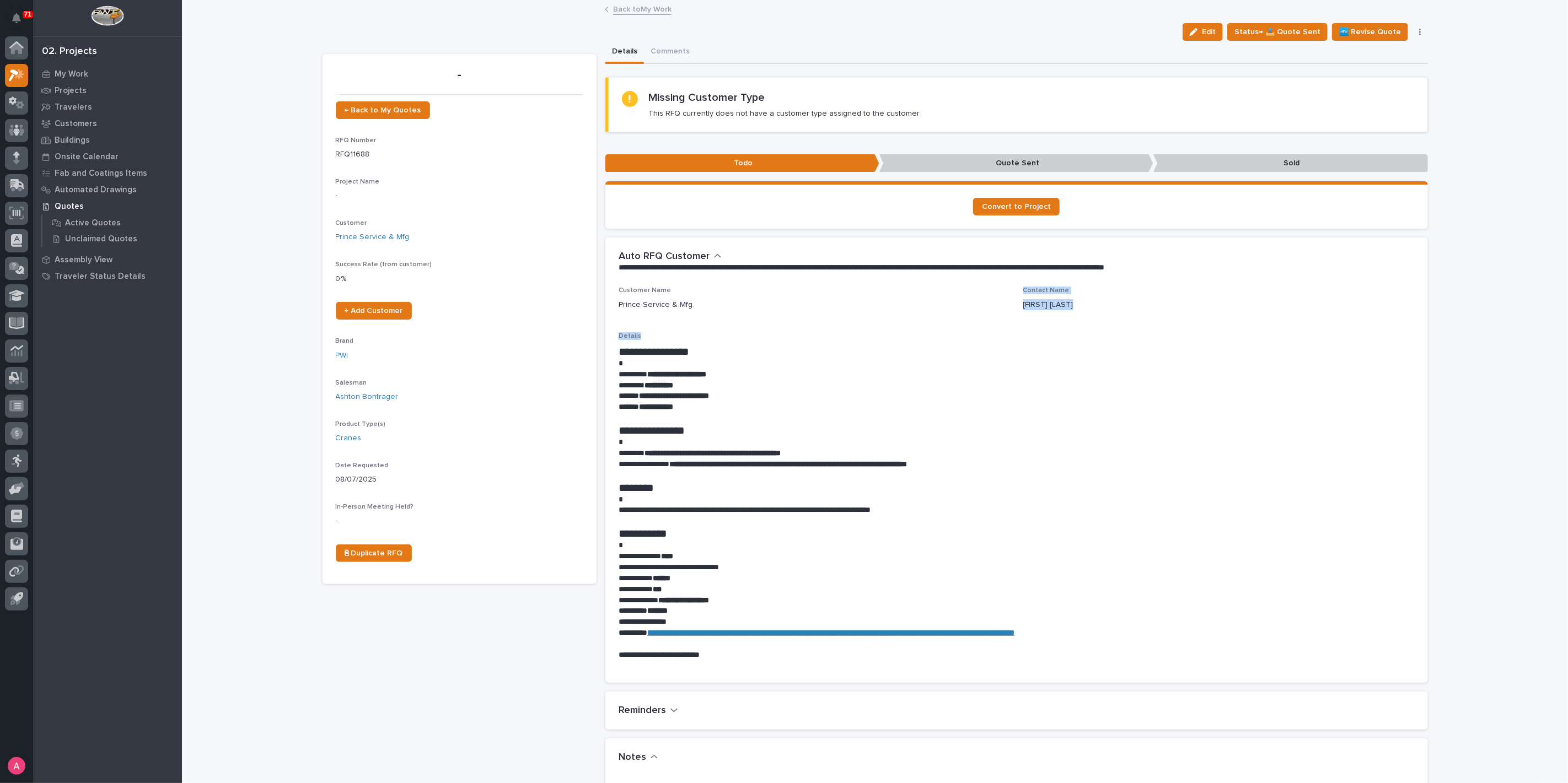 click on "**********" at bounding box center (1017, 478) 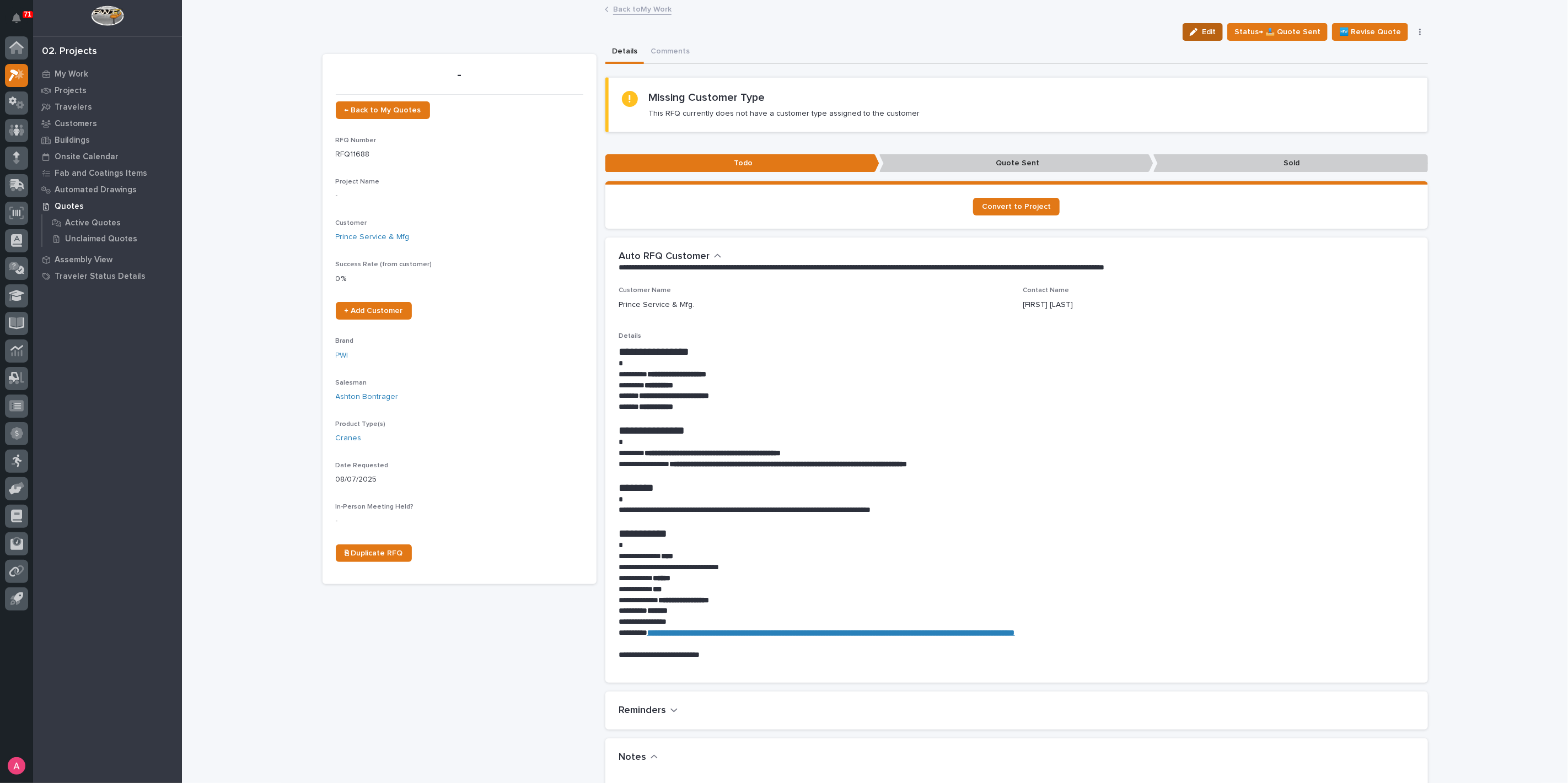 click on "Edit" at bounding box center [1209, 32] 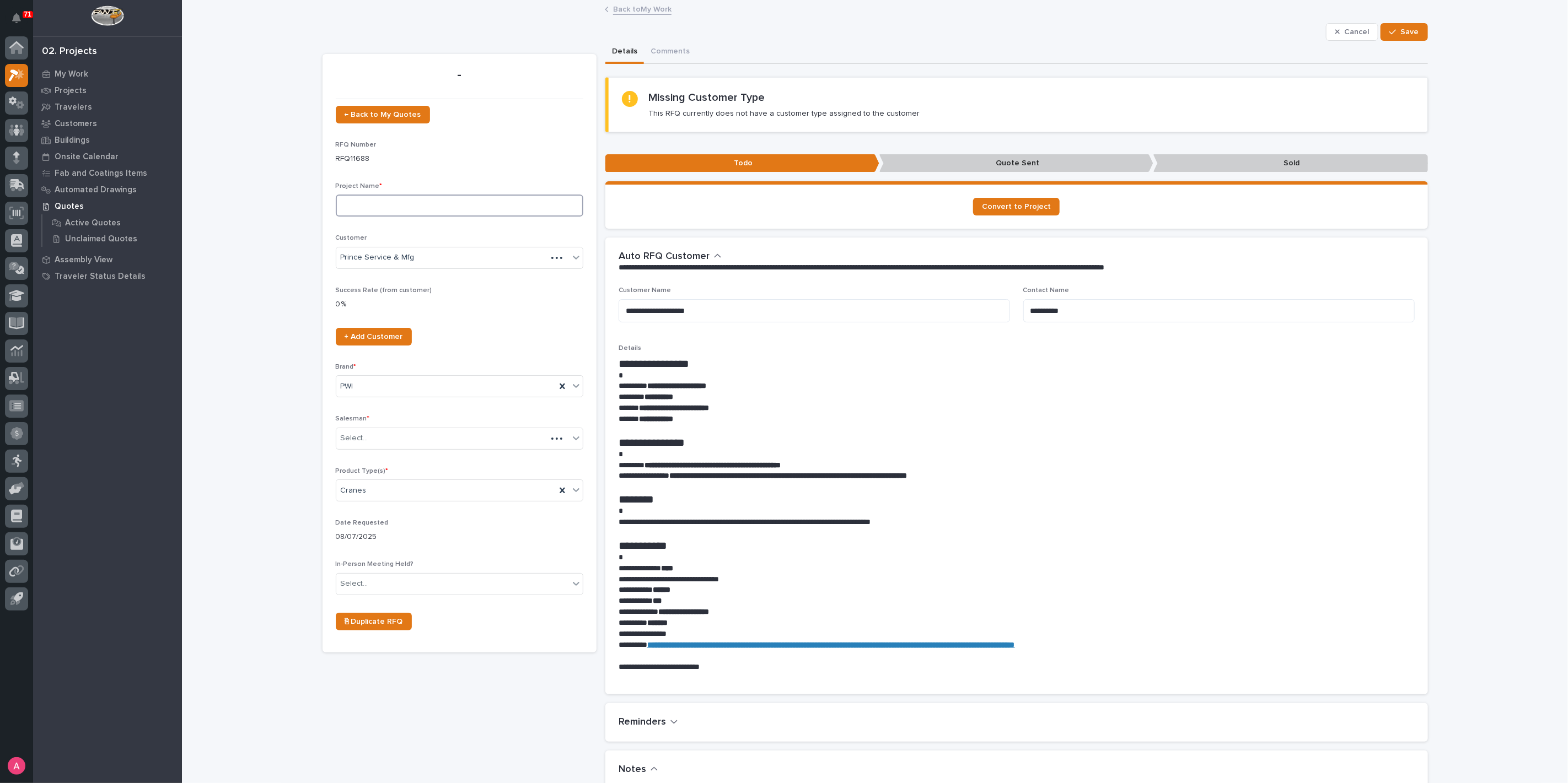 click at bounding box center (459, 206) 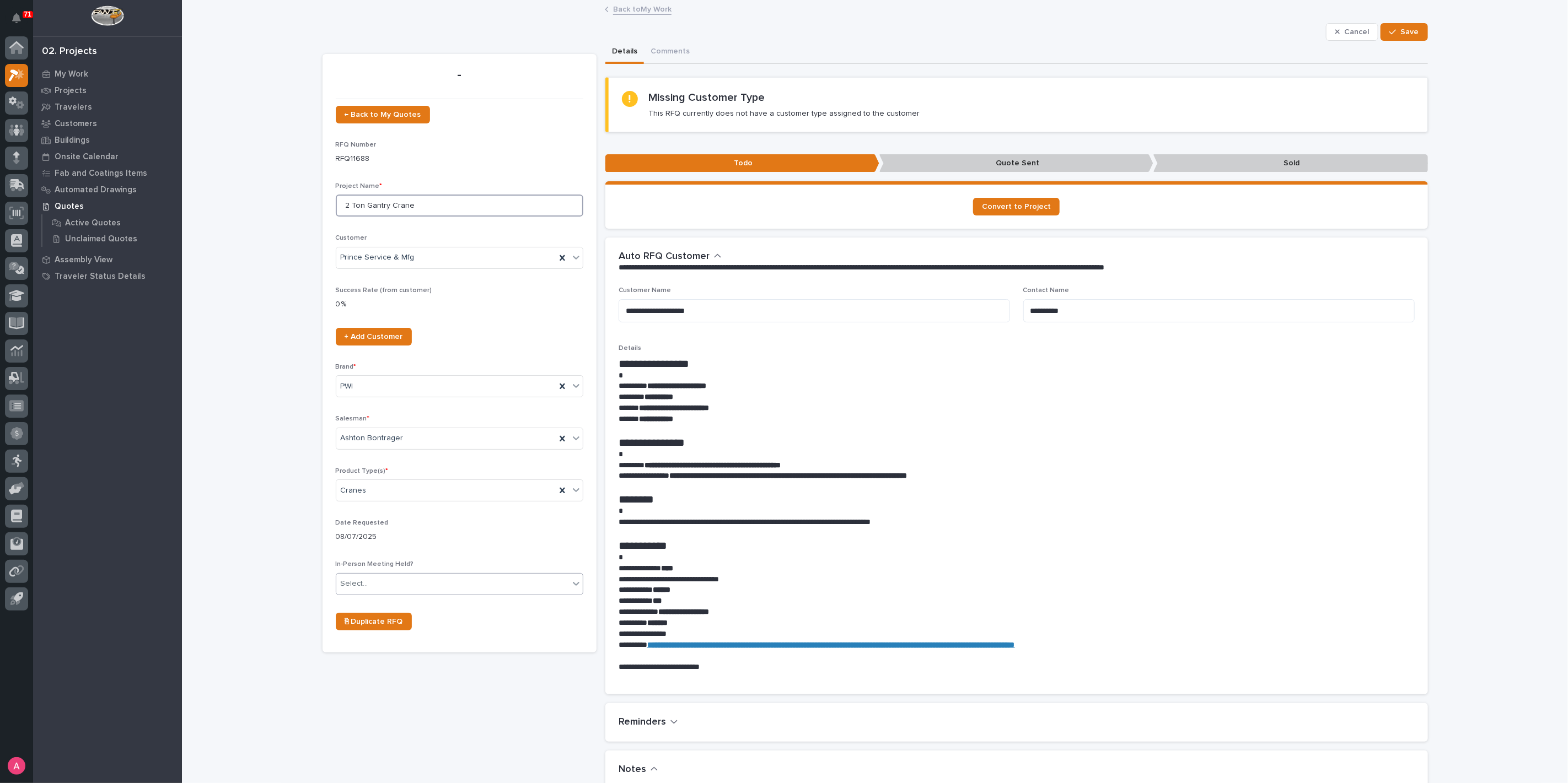 type on "2 Ton Gantry Crane" 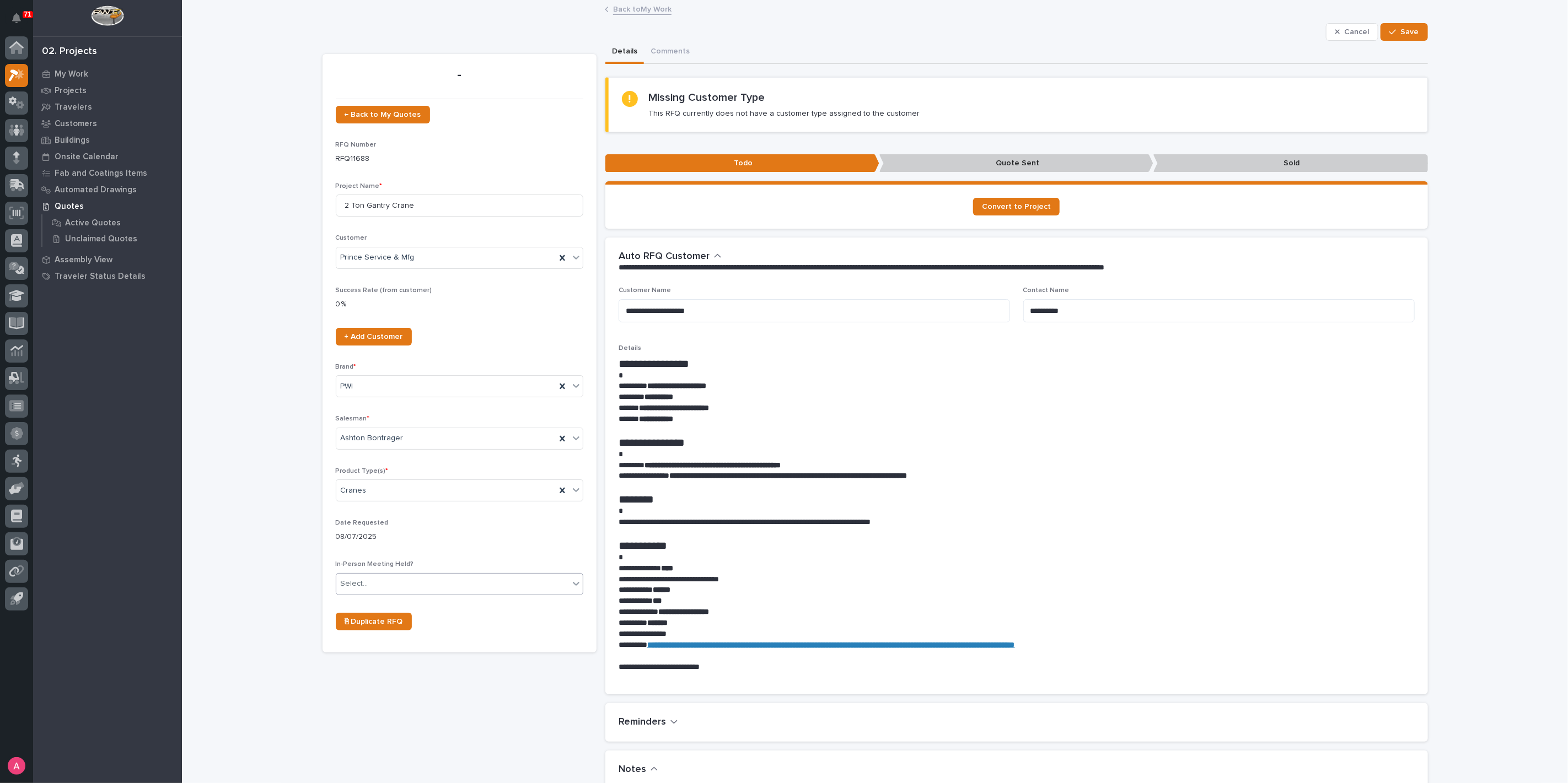 click on "Select..." at bounding box center (453, 584) 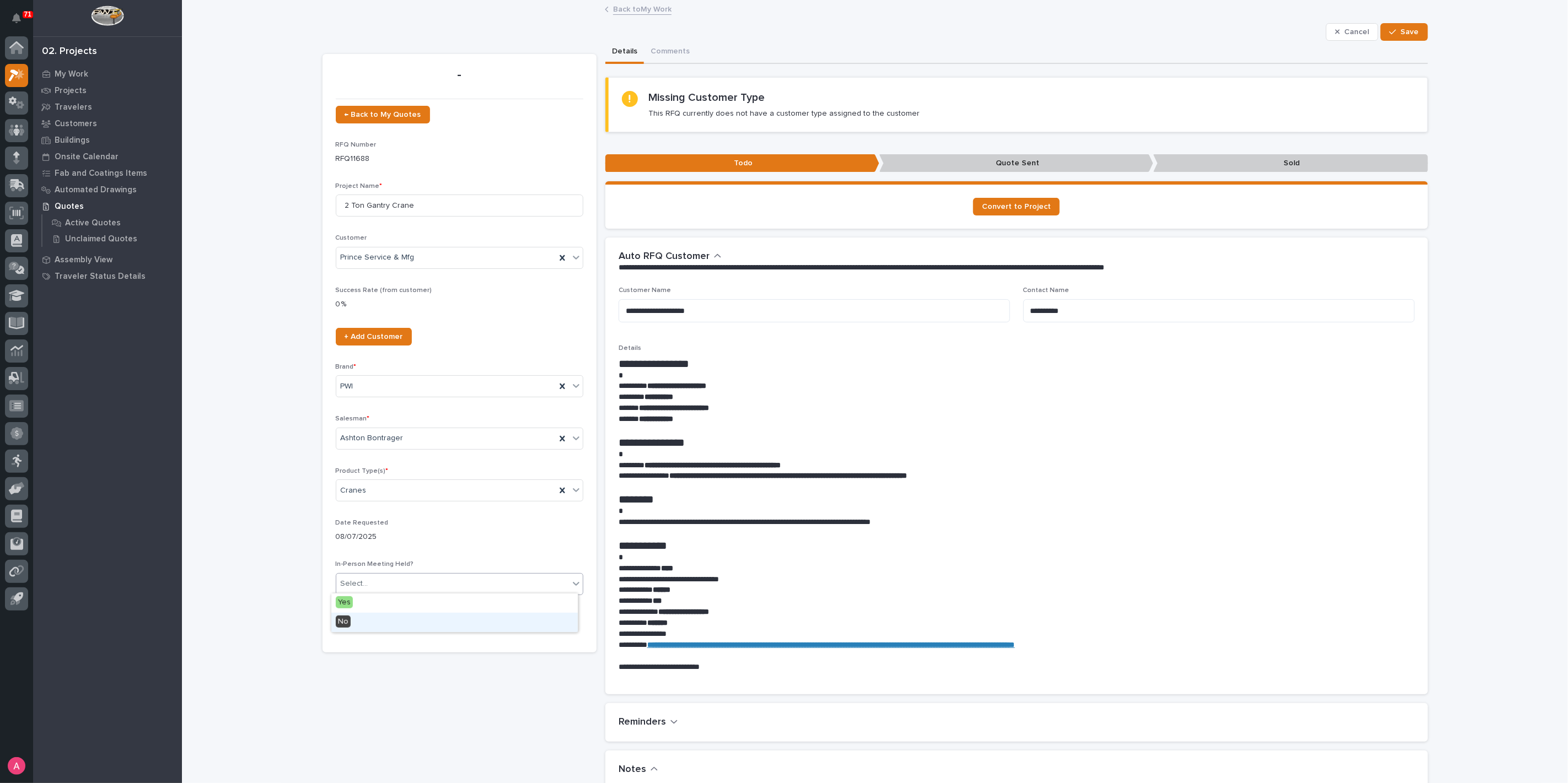click on "No" at bounding box center [454, 622] 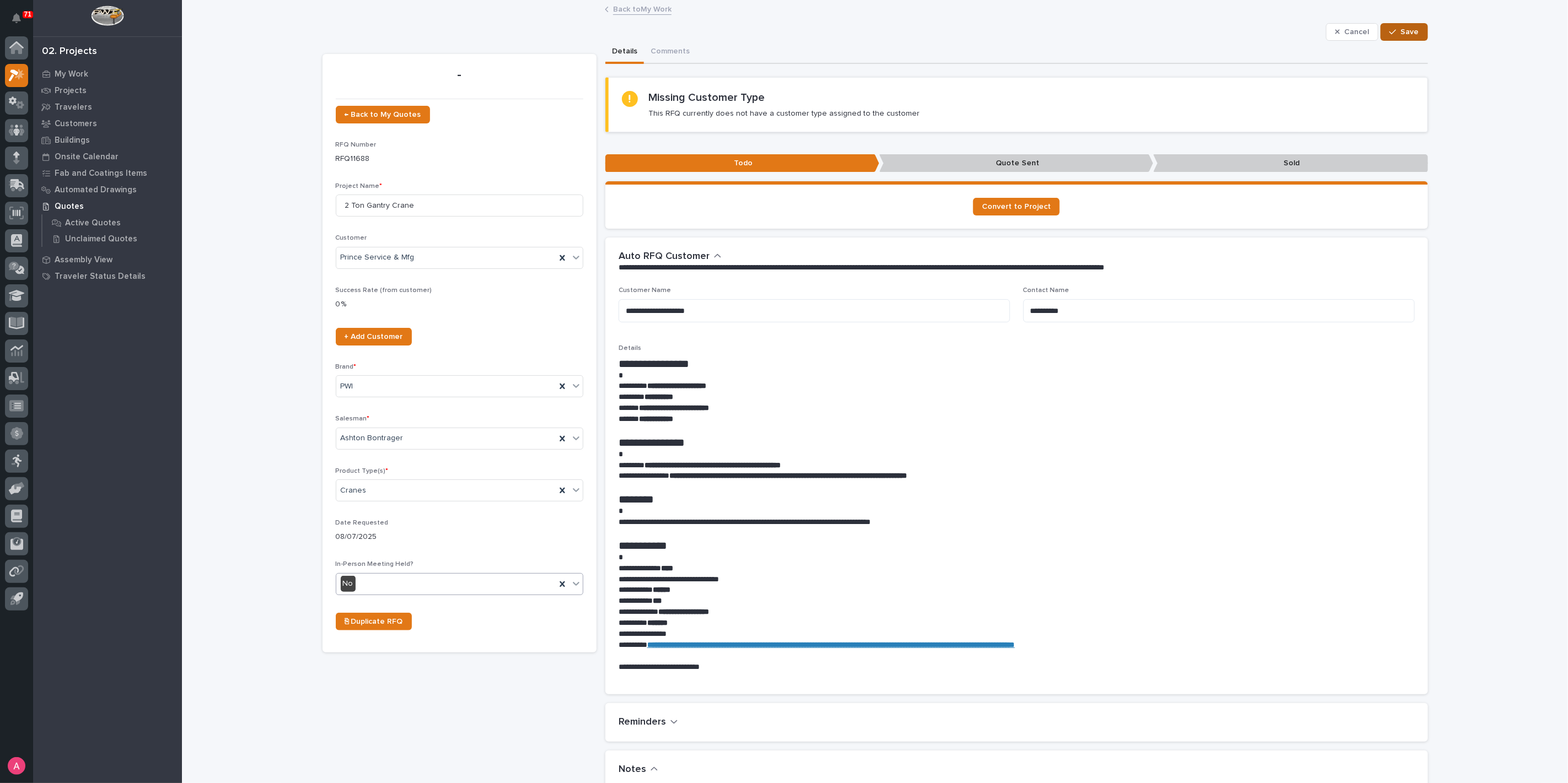 click on "Save" at bounding box center (1410, 32) 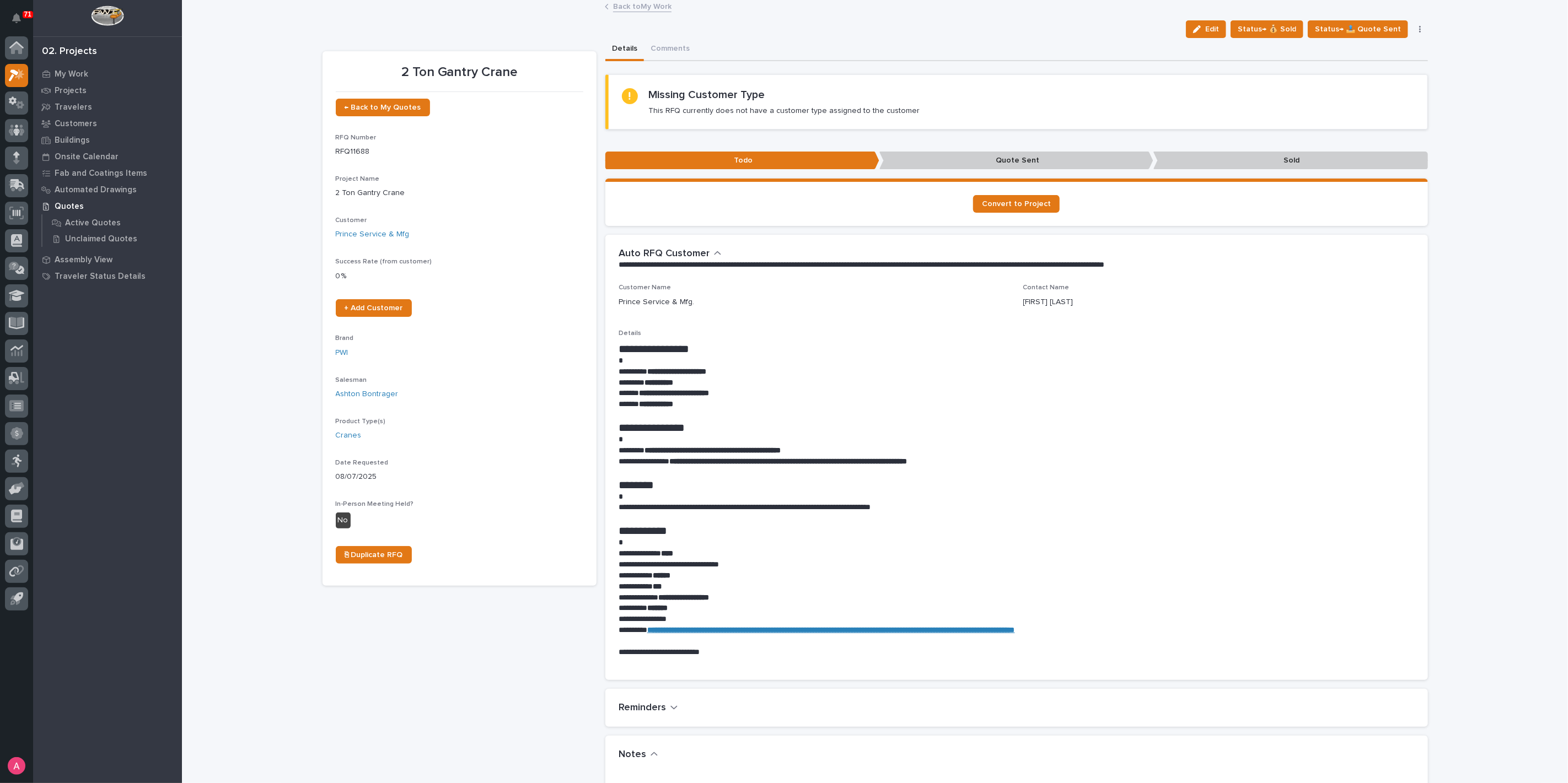 scroll, scrollTop: 0, scrollLeft: 0, axis: both 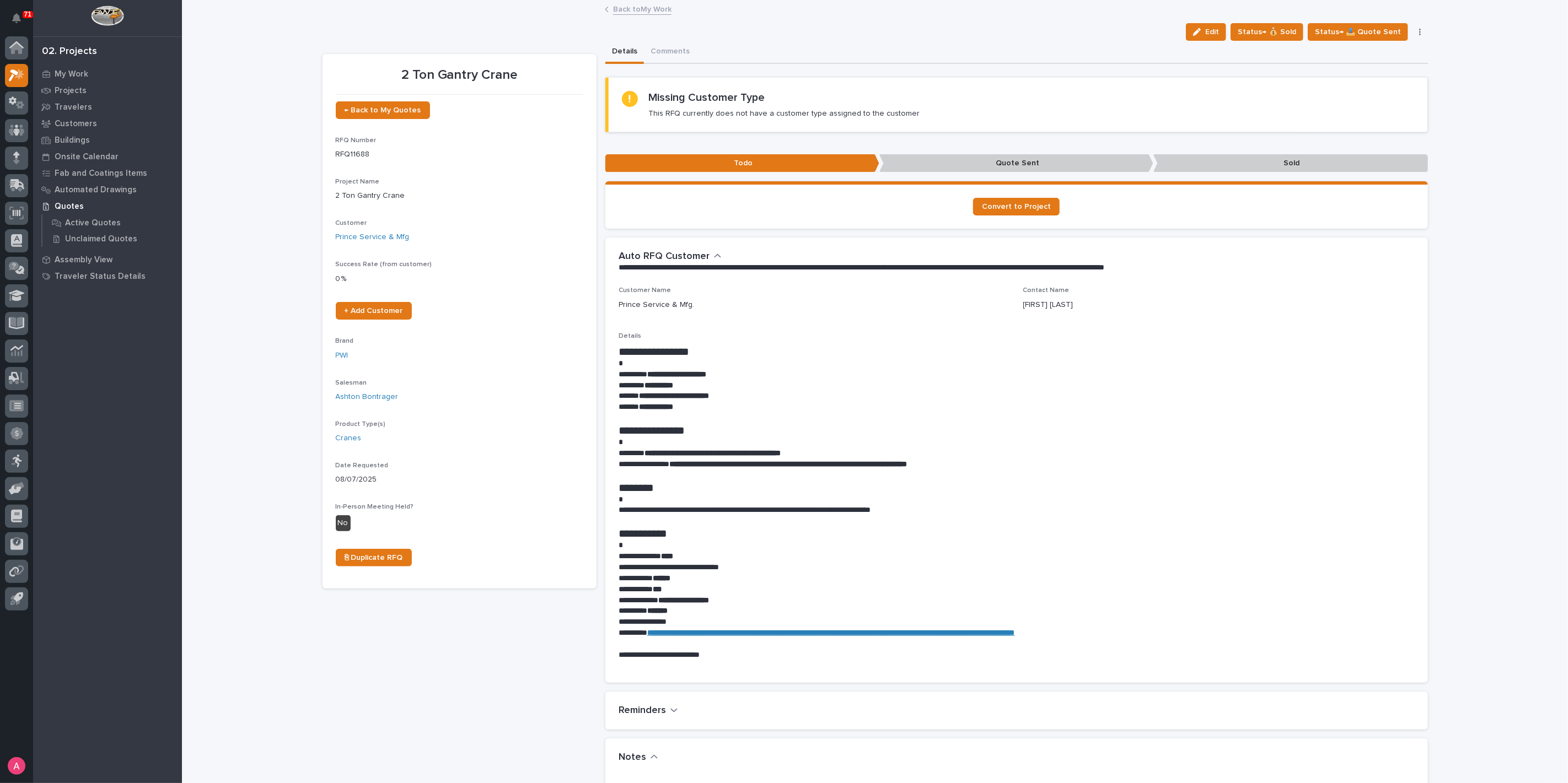 click on "Back to  My Work" at bounding box center [642, 8] 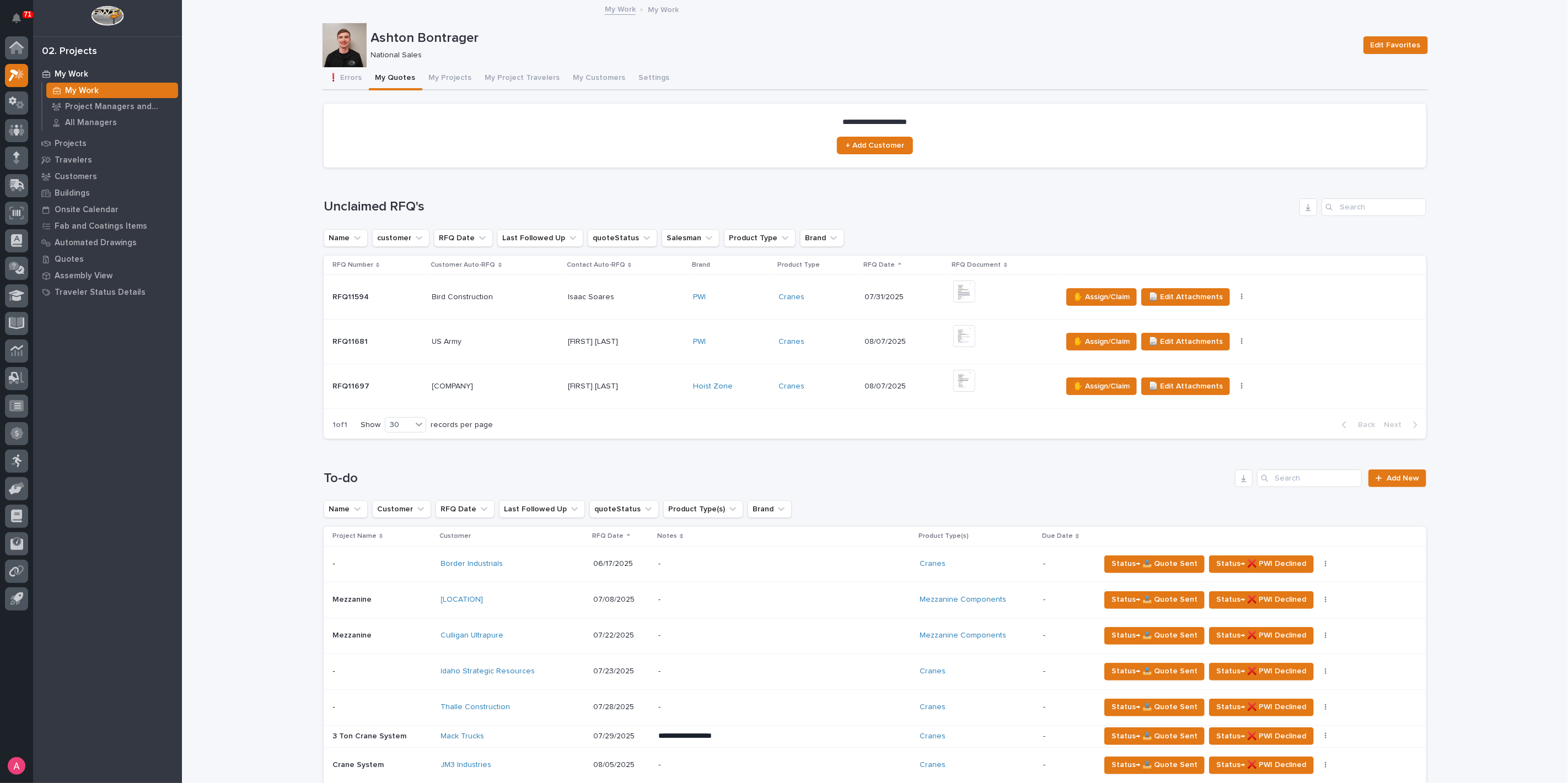 click at bounding box center [496, 386] 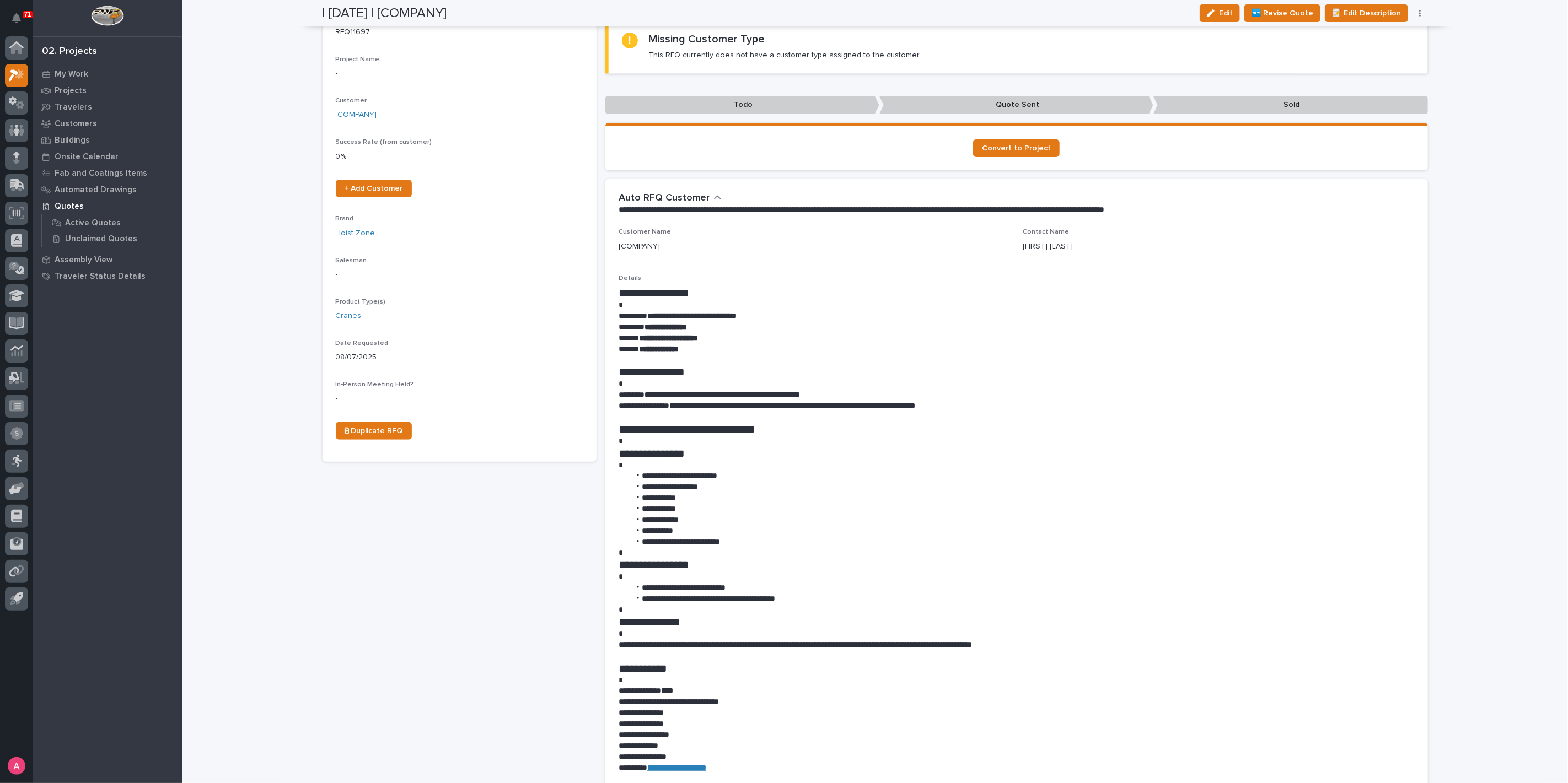 scroll, scrollTop: 0, scrollLeft: 0, axis: both 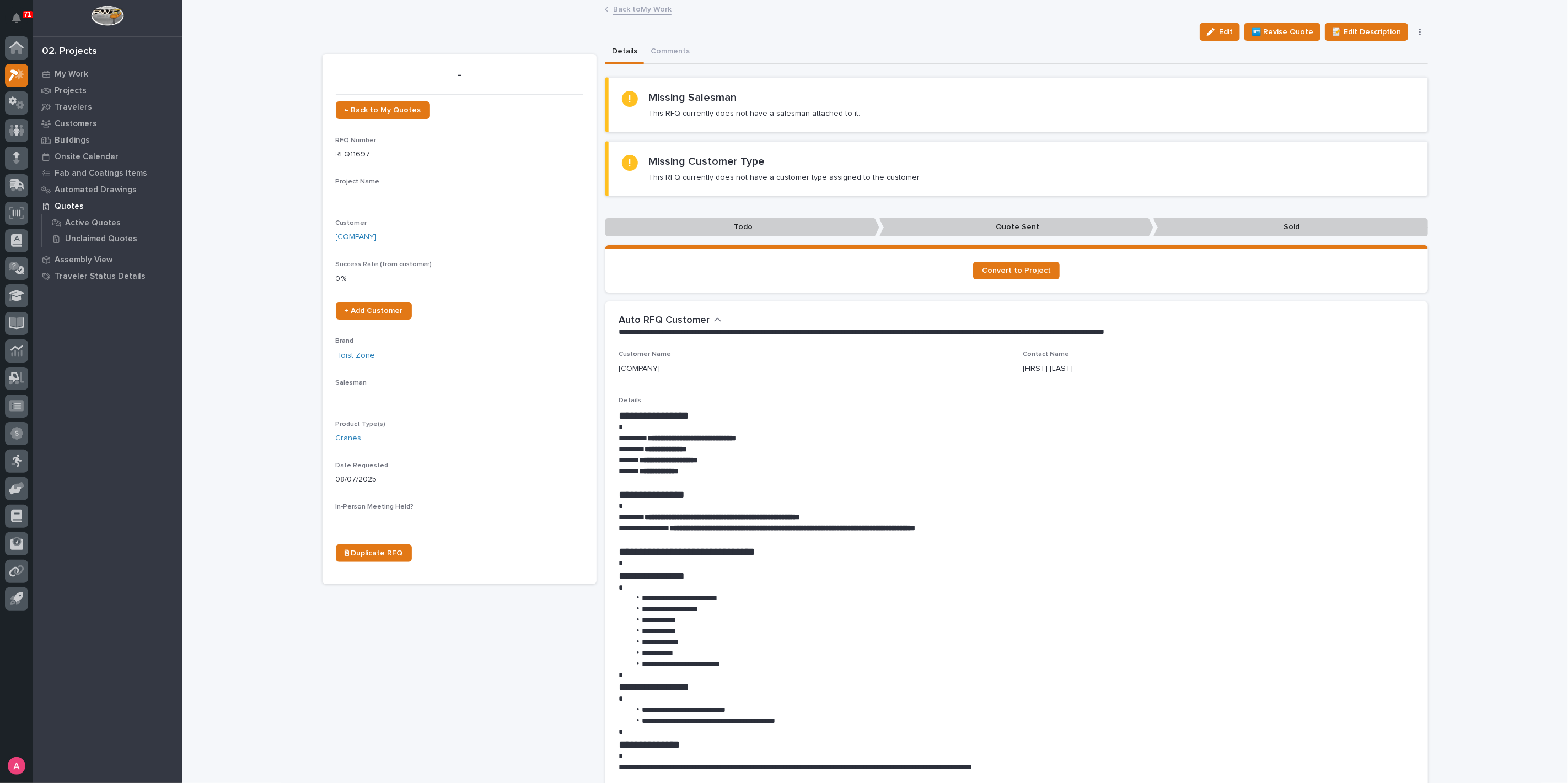 click on "Back to  My Work" at bounding box center (642, 8) 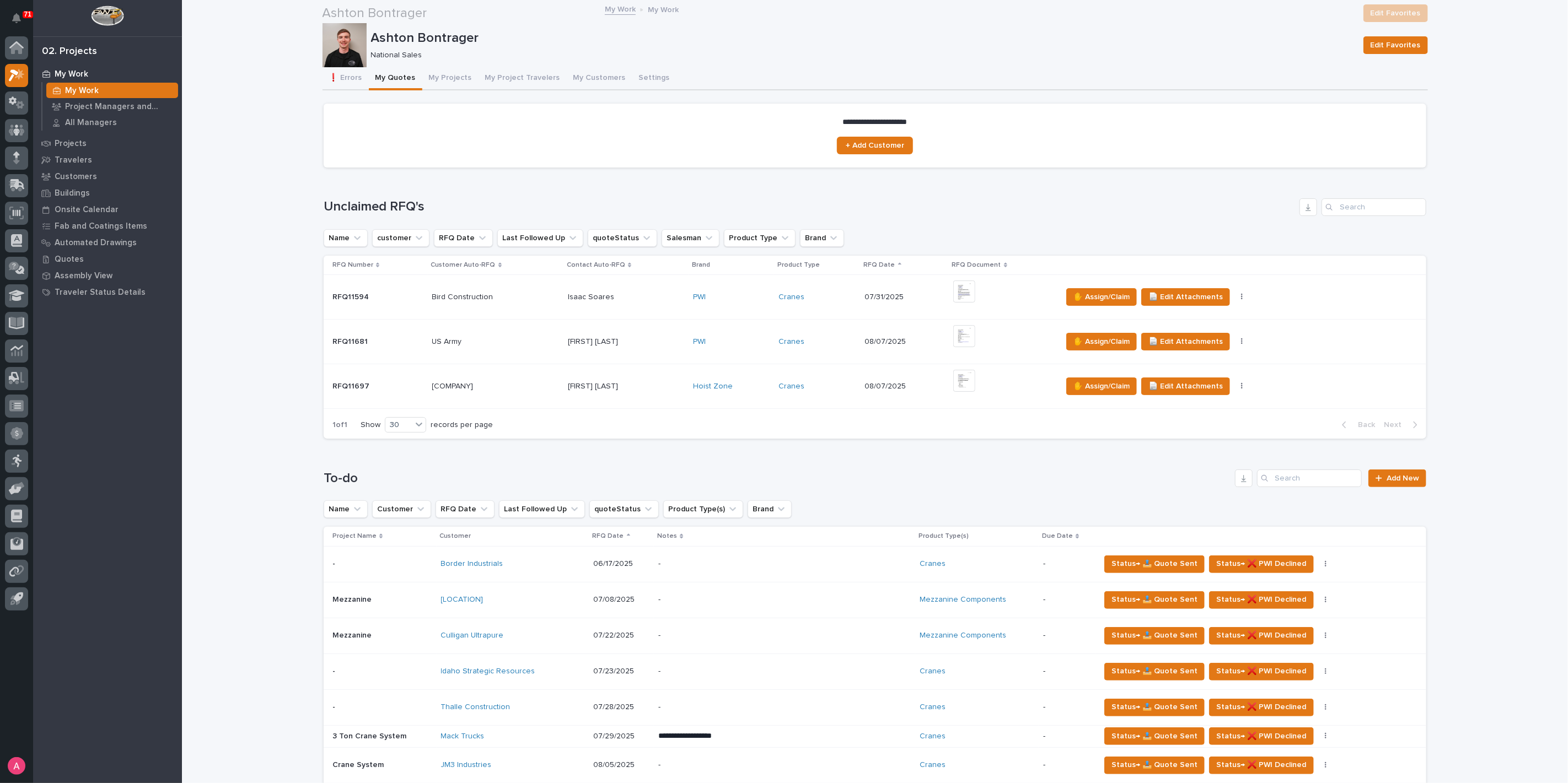 scroll, scrollTop: 306, scrollLeft: 0, axis: vertical 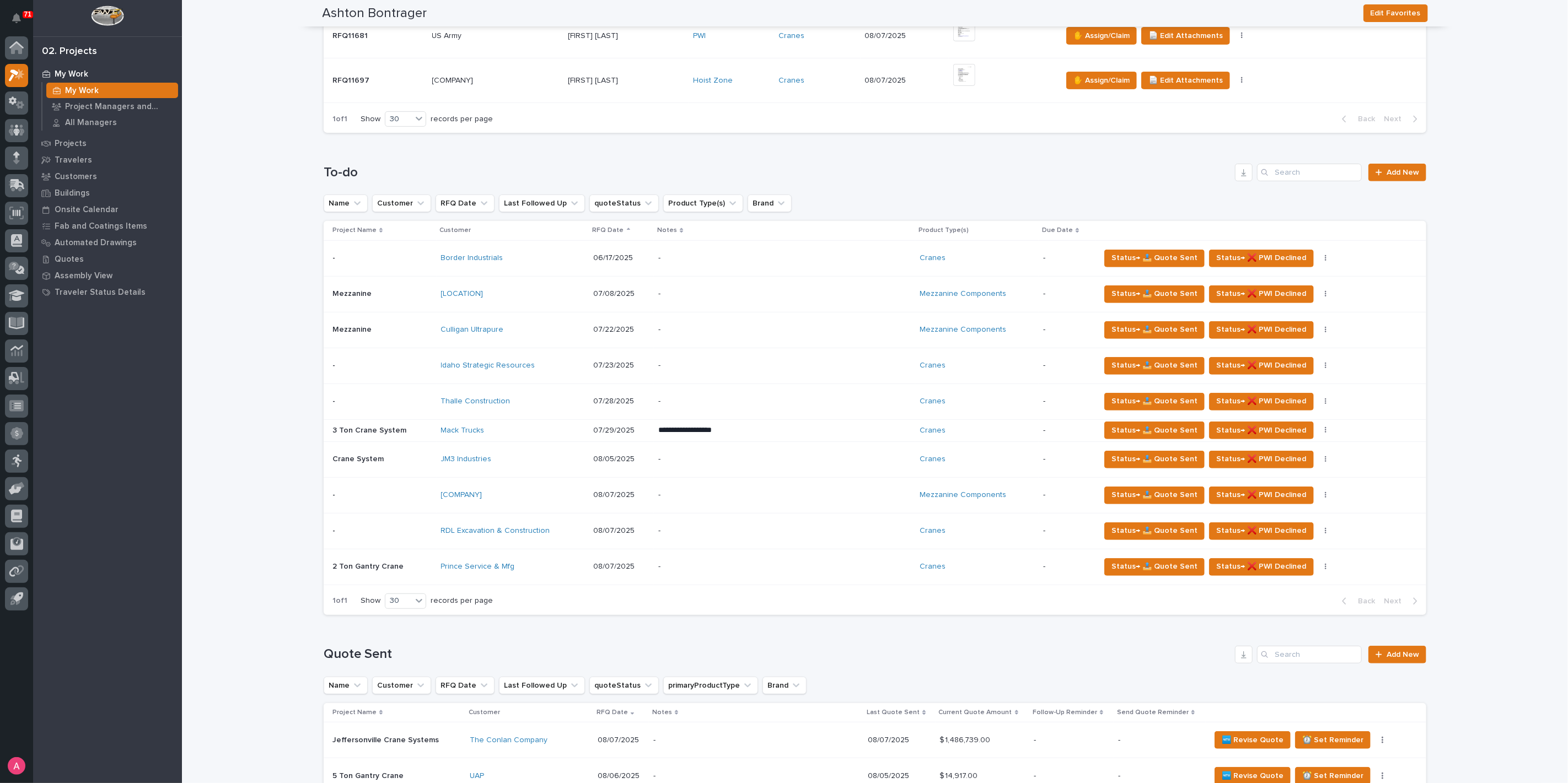 click on "Prince Service & Mfg" at bounding box center [513, 566] 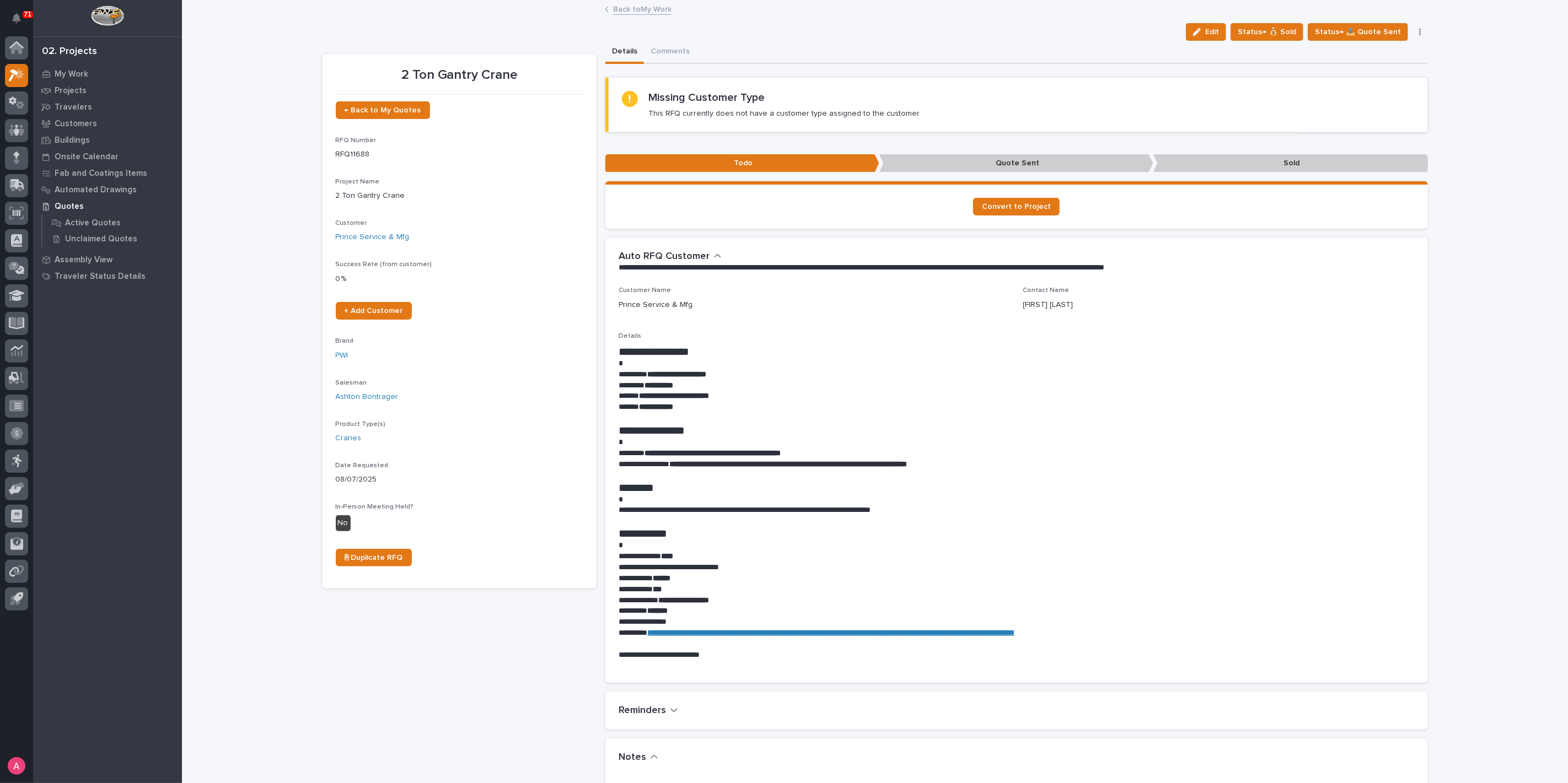click 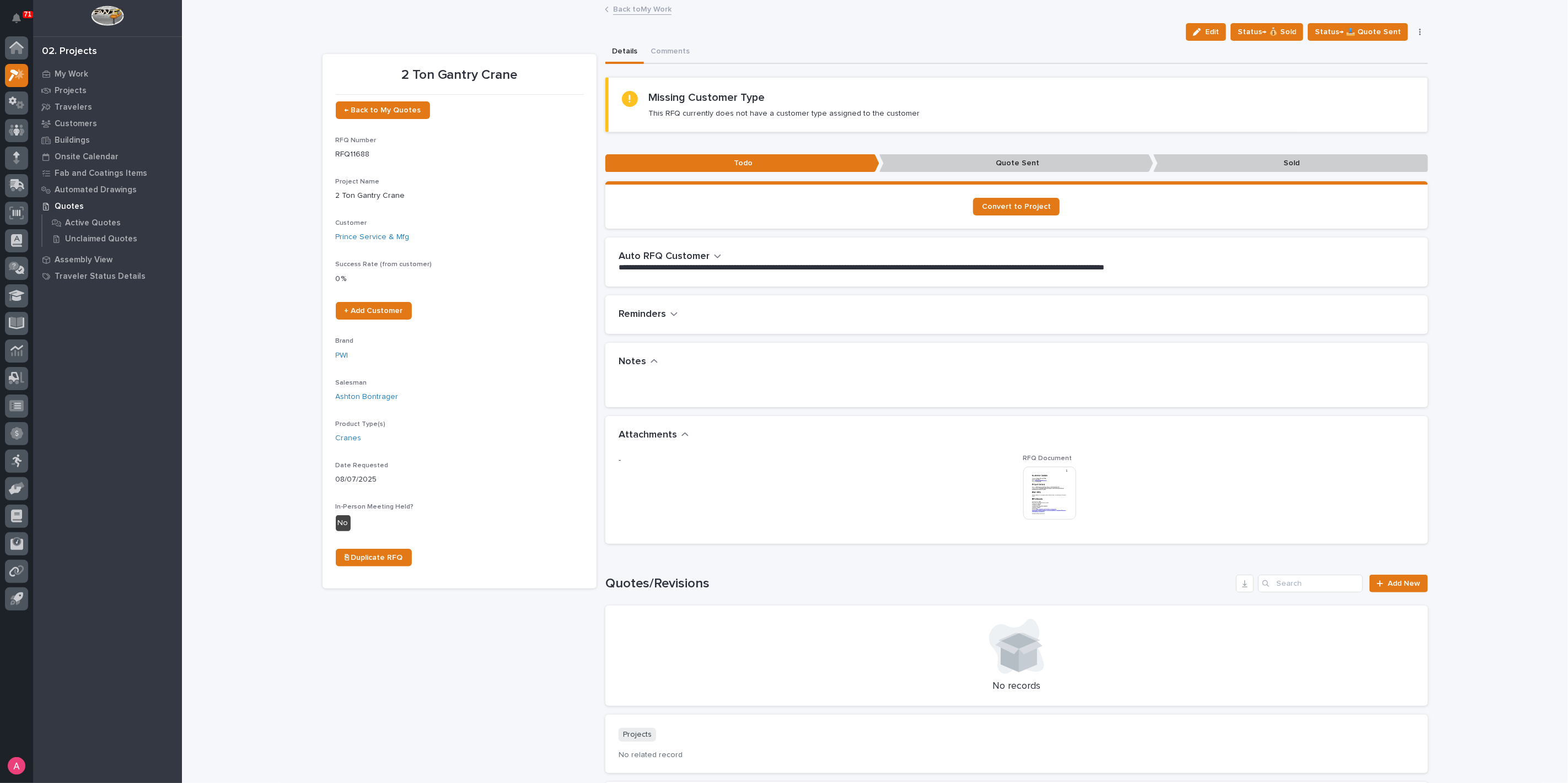 click on "Notes" at bounding box center (638, 362) 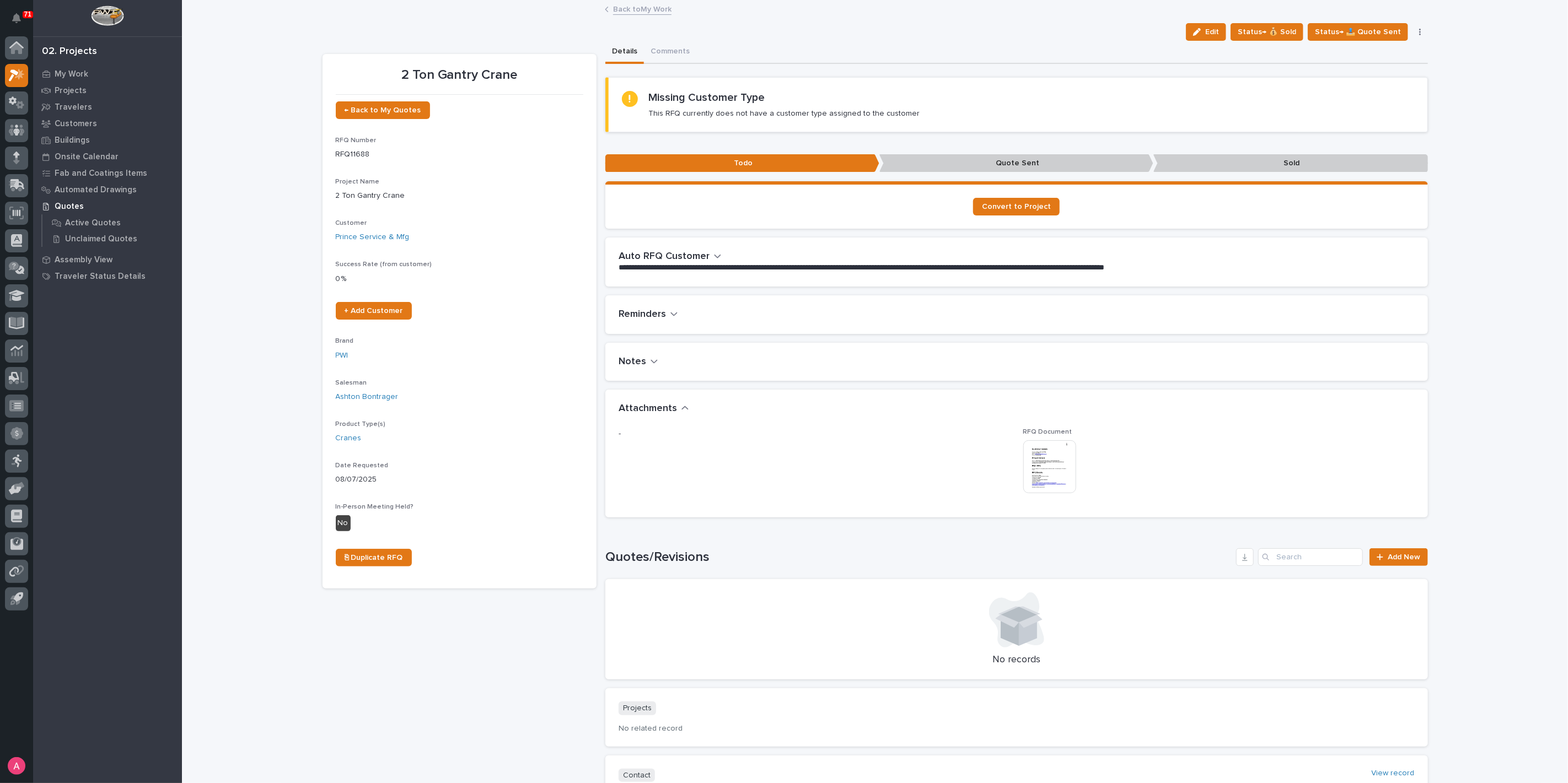 click 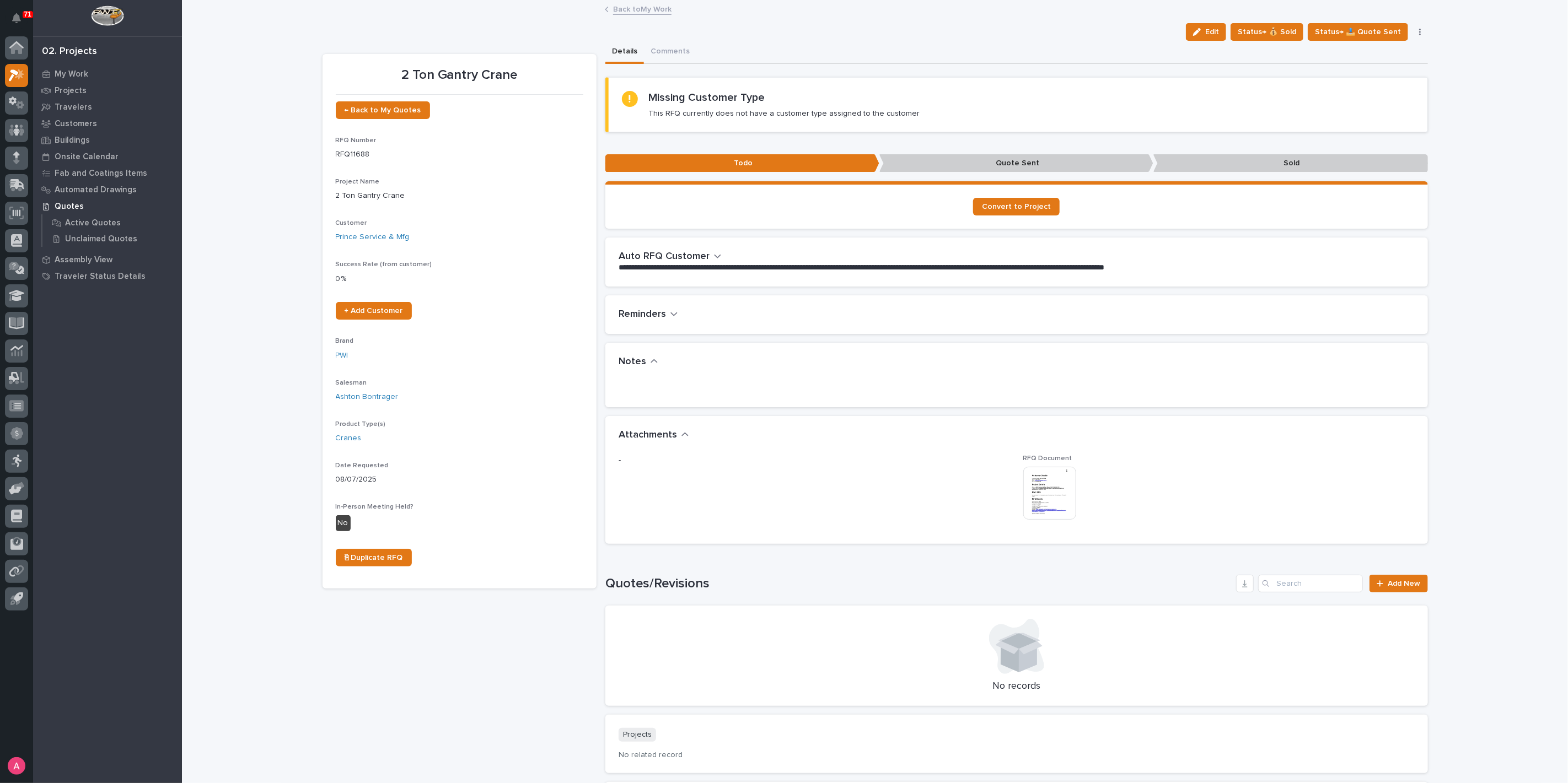 click on "Edit" at bounding box center [1204, 32] 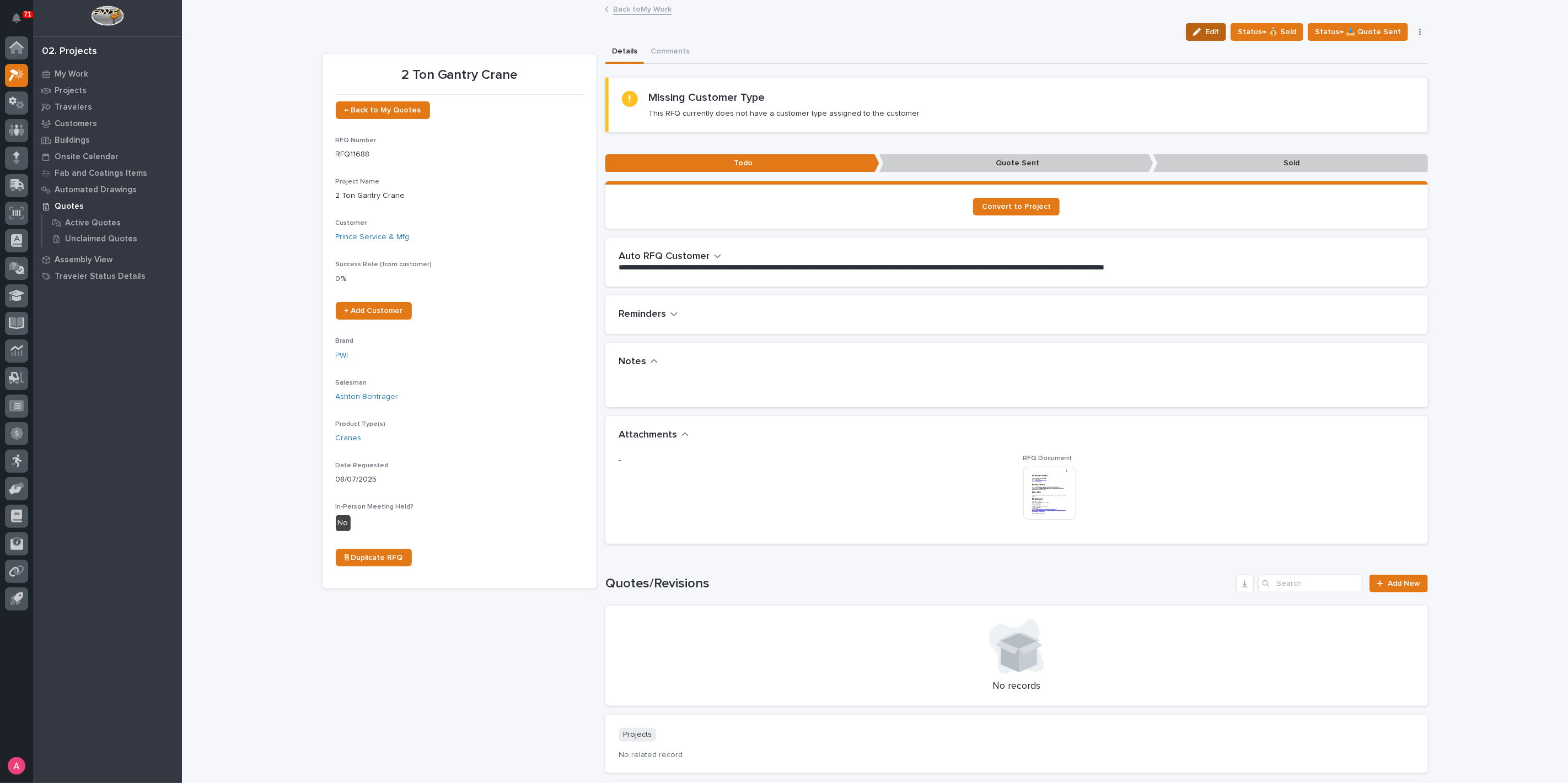 click on "Edit" at bounding box center (1206, 32) 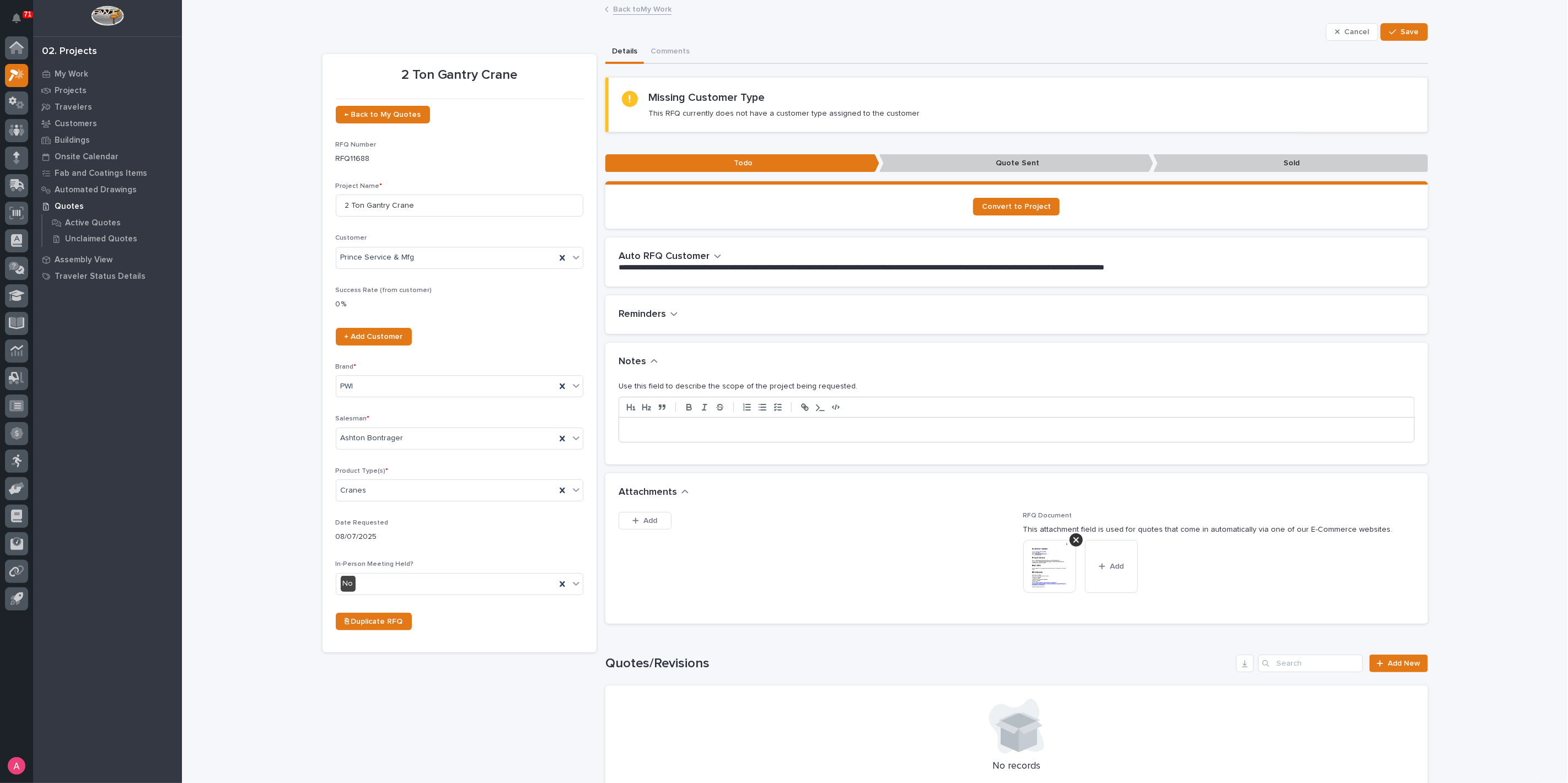 click at bounding box center [1017, 430] 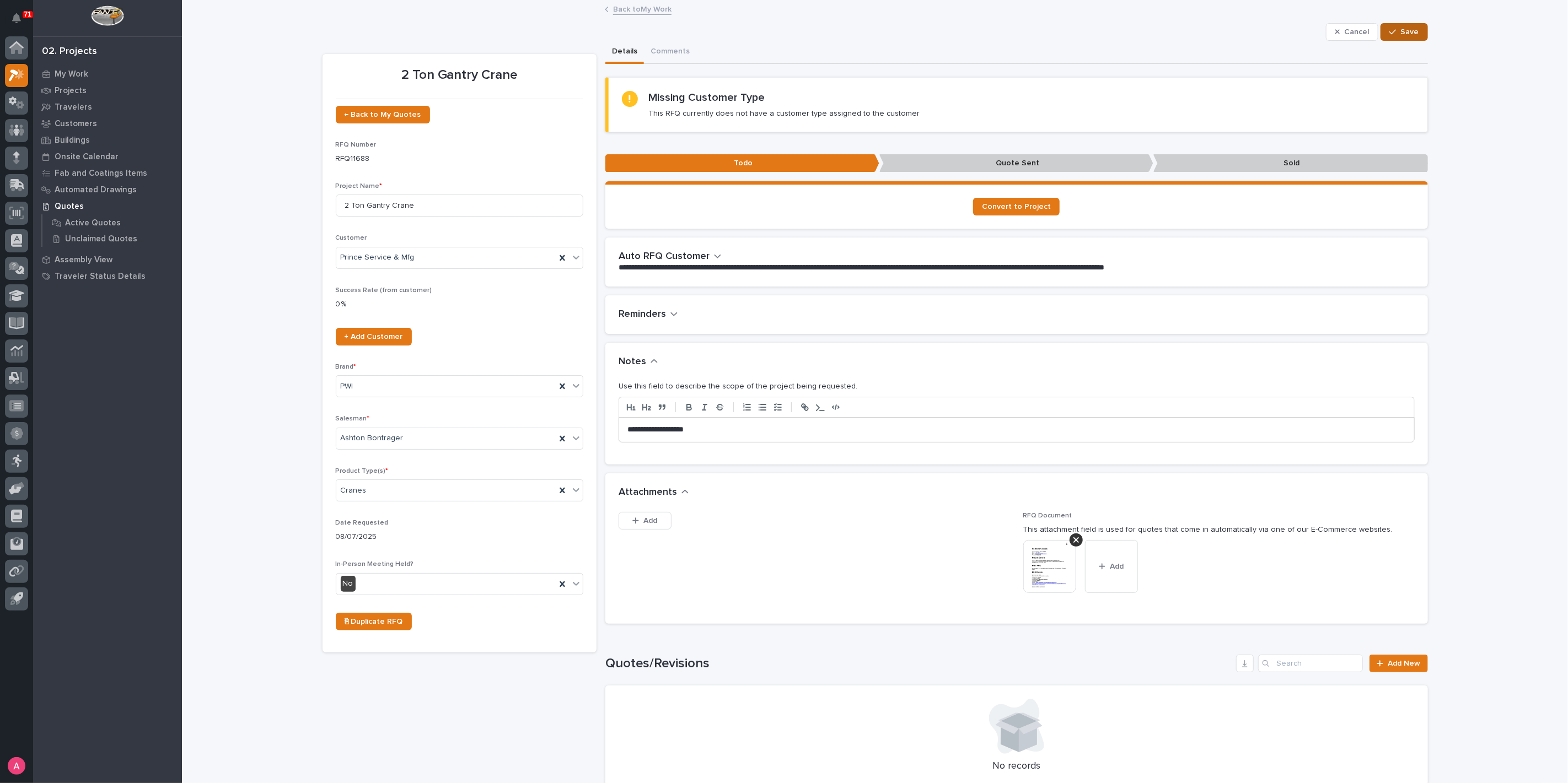 click on "Save" at bounding box center (1410, 32) 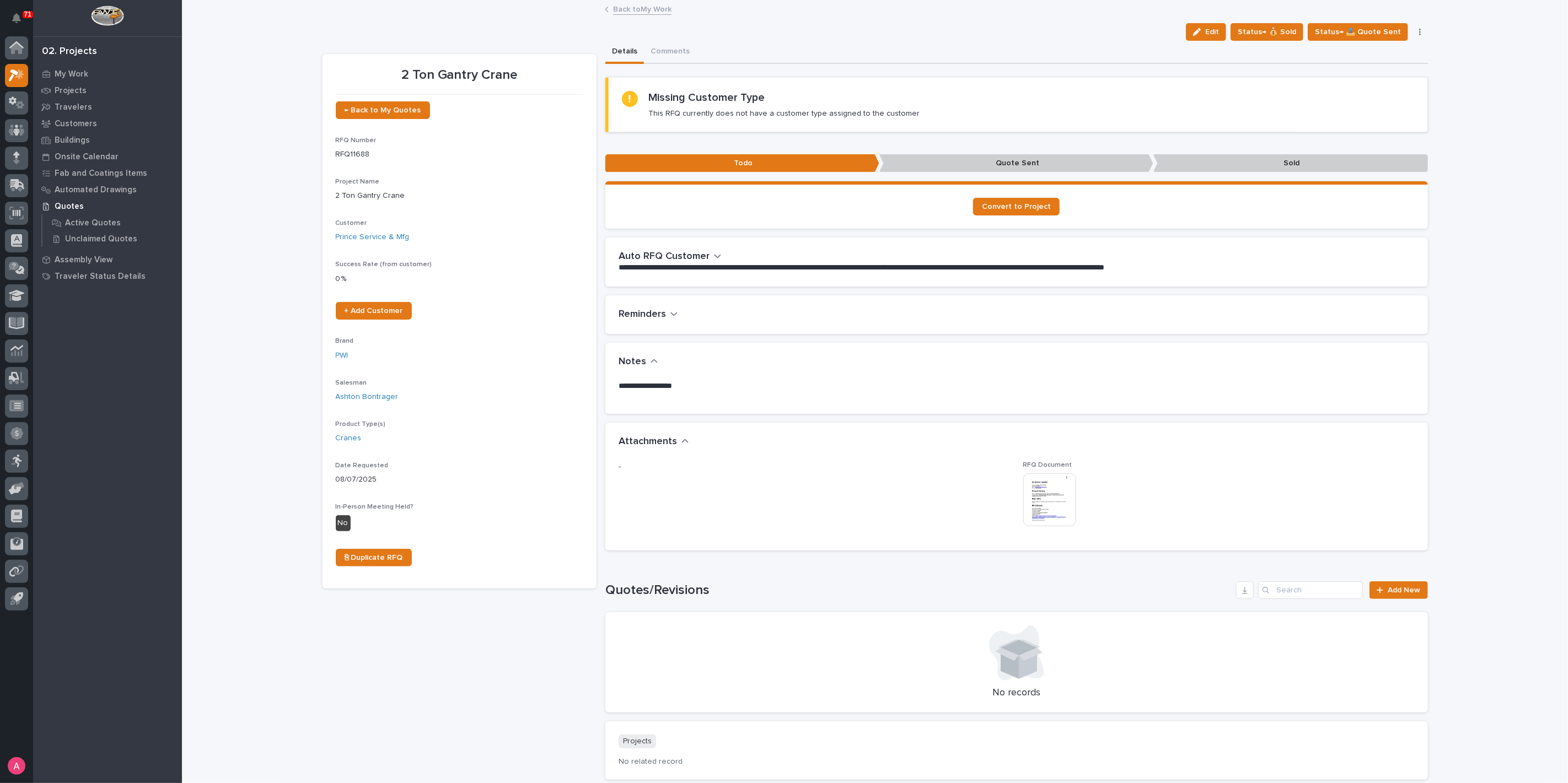 click on "Back to  My Work" at bounding box center [642, 8] 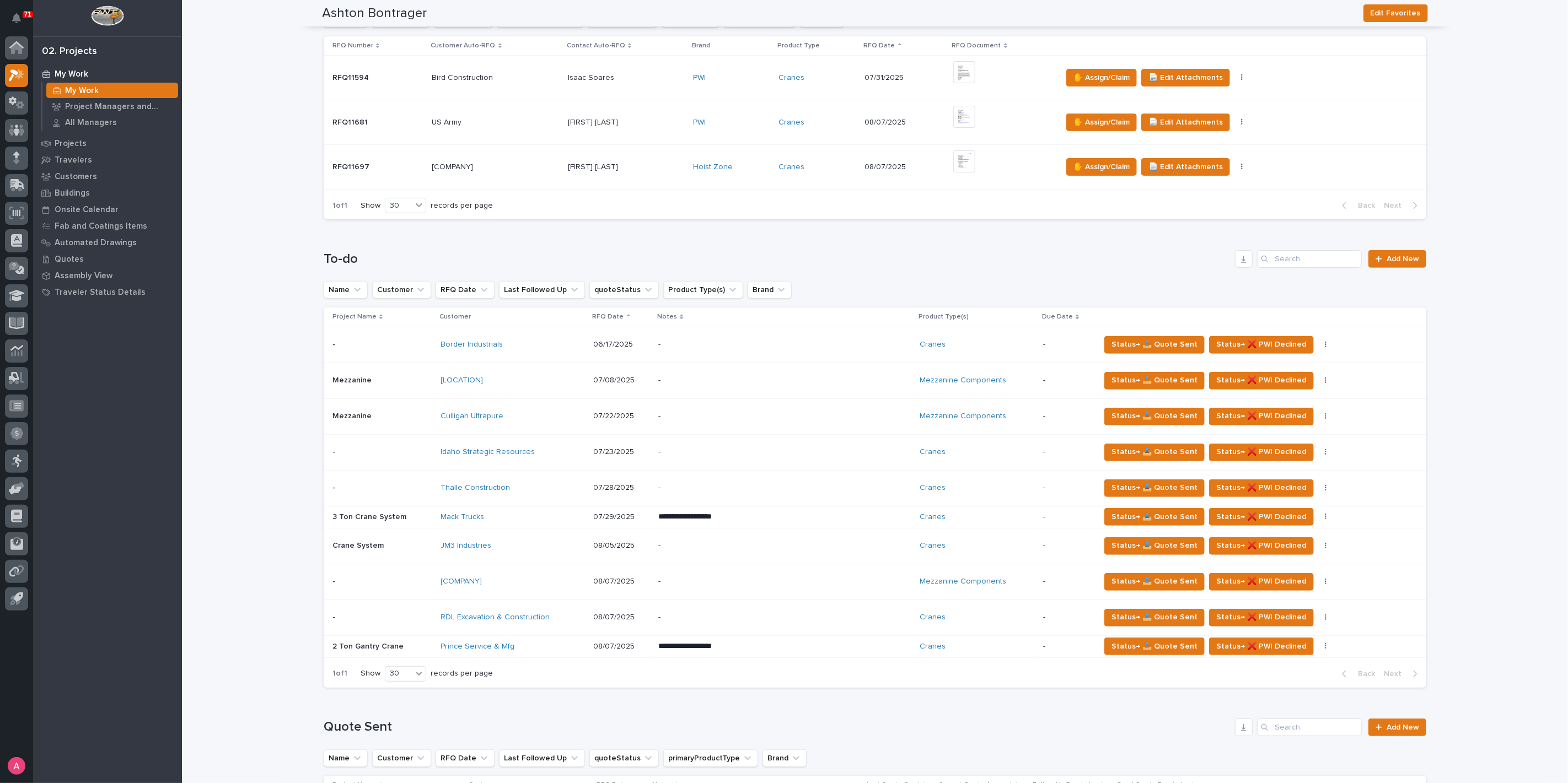 scroll, scrollTop: 245, scrollLeft: 0, axis: vertical 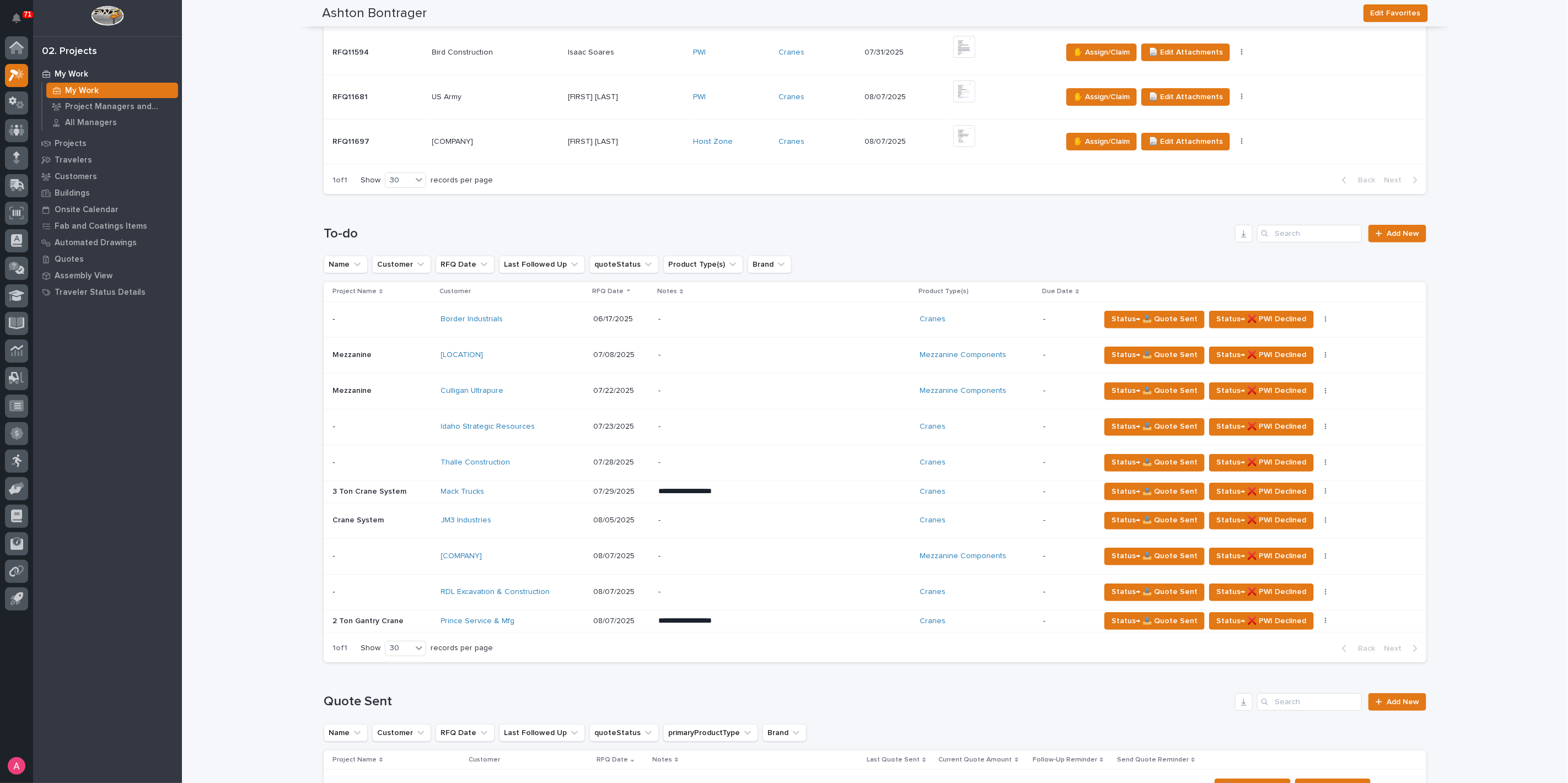 click on "RDL Excavation & Construction" at bounding box center (513, 592) 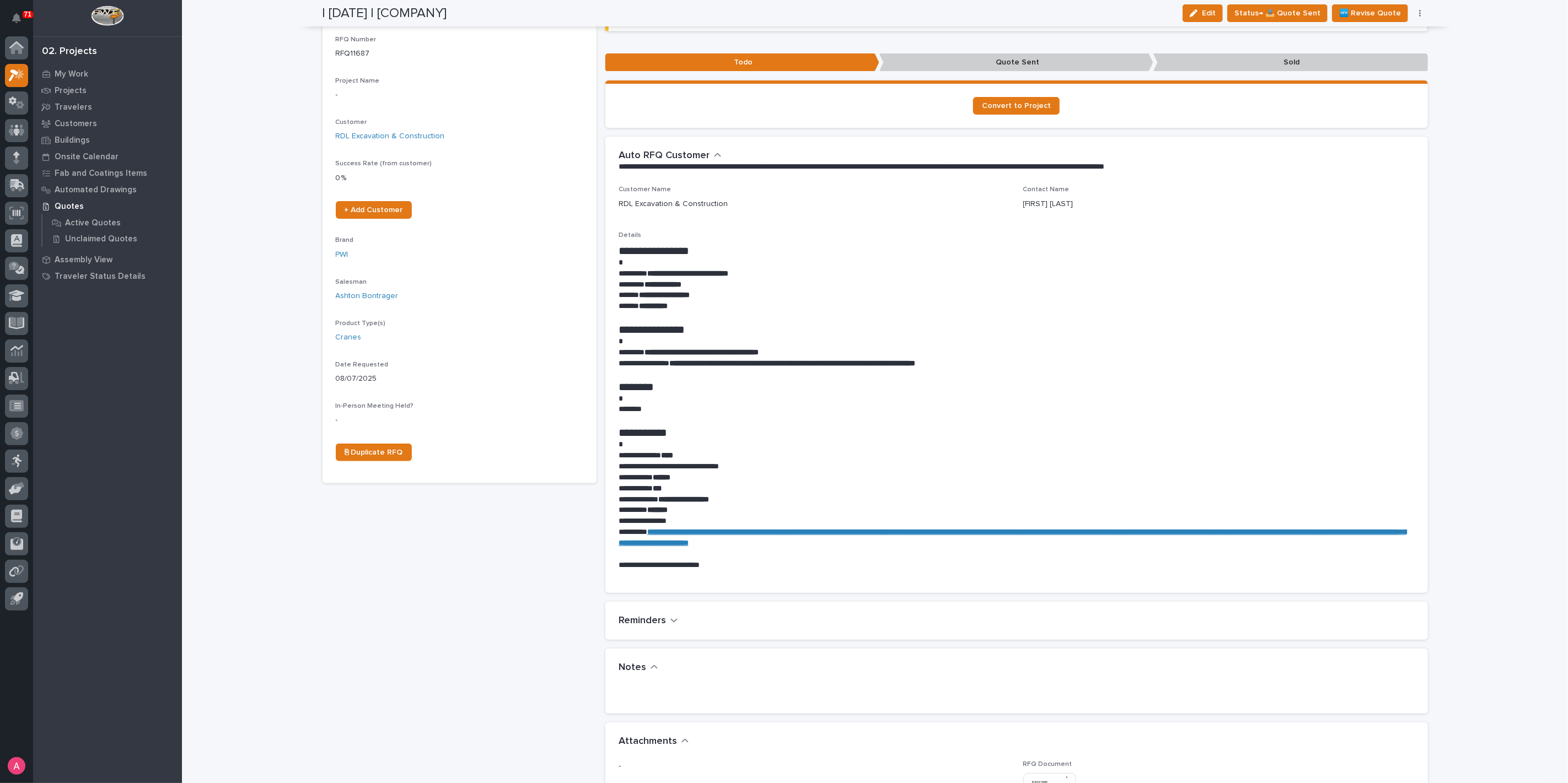 scroll, scrollTop: 61, scrollLeft: 0, axis: vertical 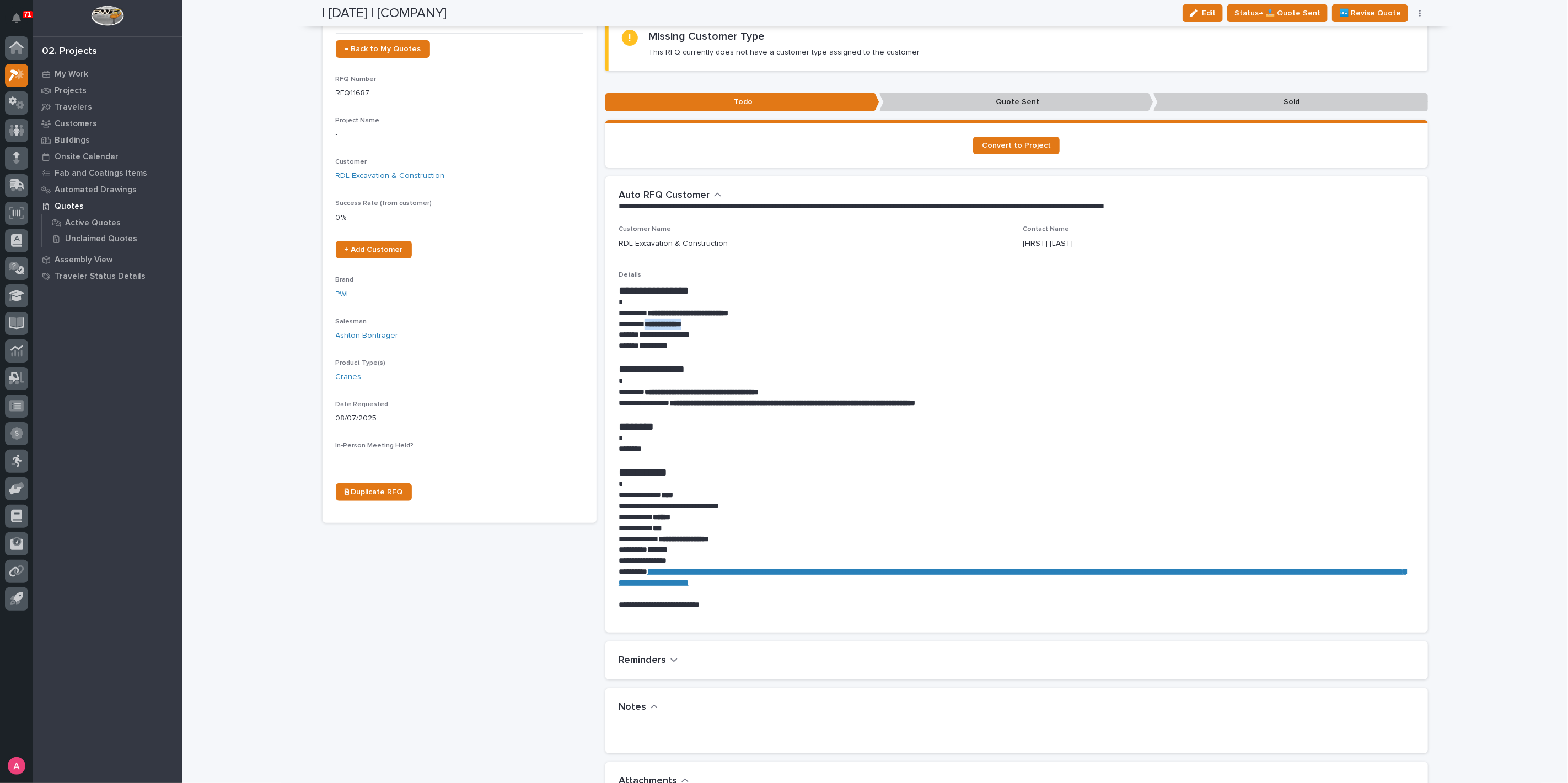 drag, startPoint x: 712, startPoint y: 320, endPoint x: 643, endPoint y: 322, distance: 69.02898 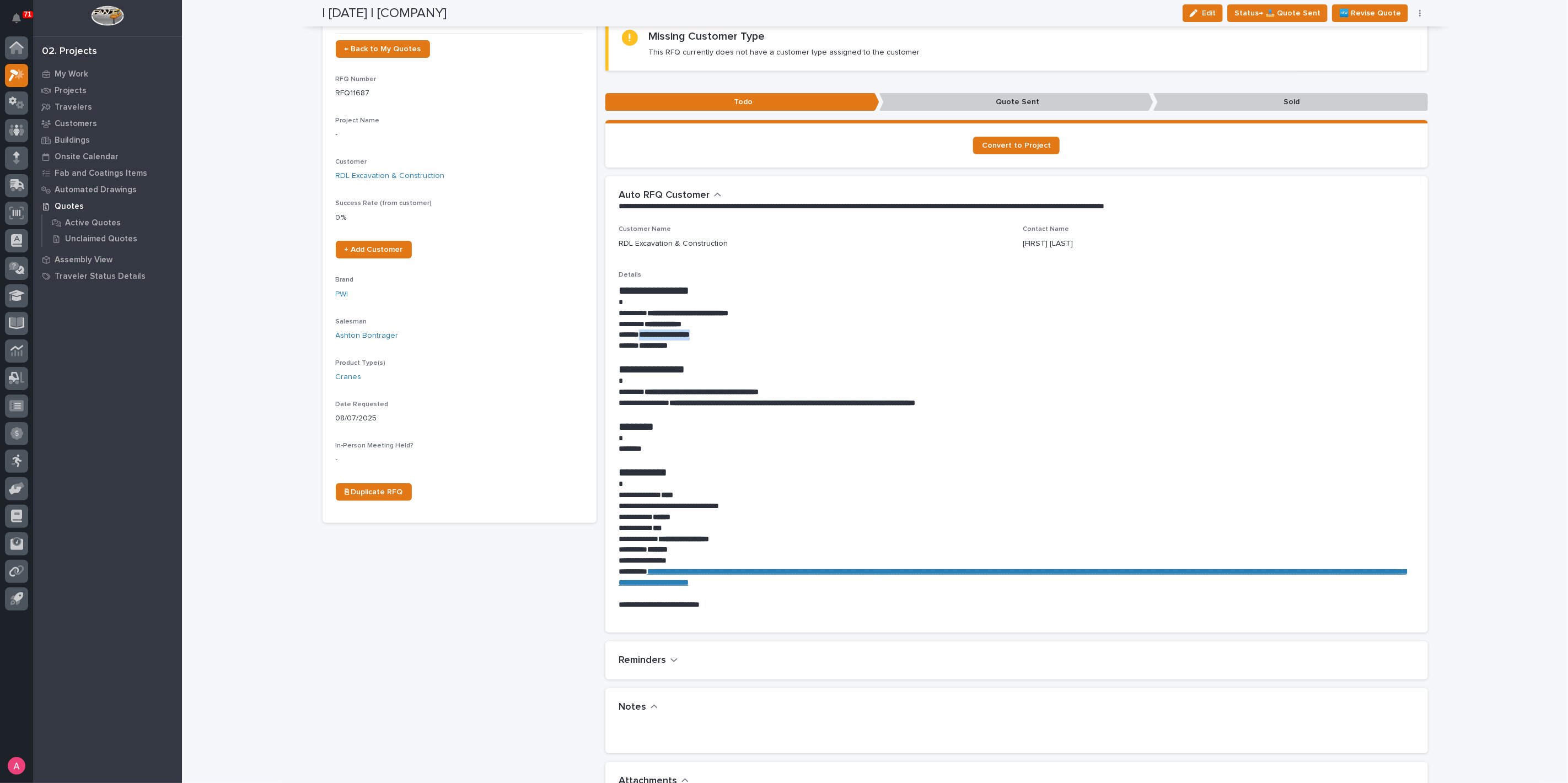 drag, startPoint x: 713, startPoint y: 336, endPoint x: 675, endPoint y: 344, distance: 38.83298 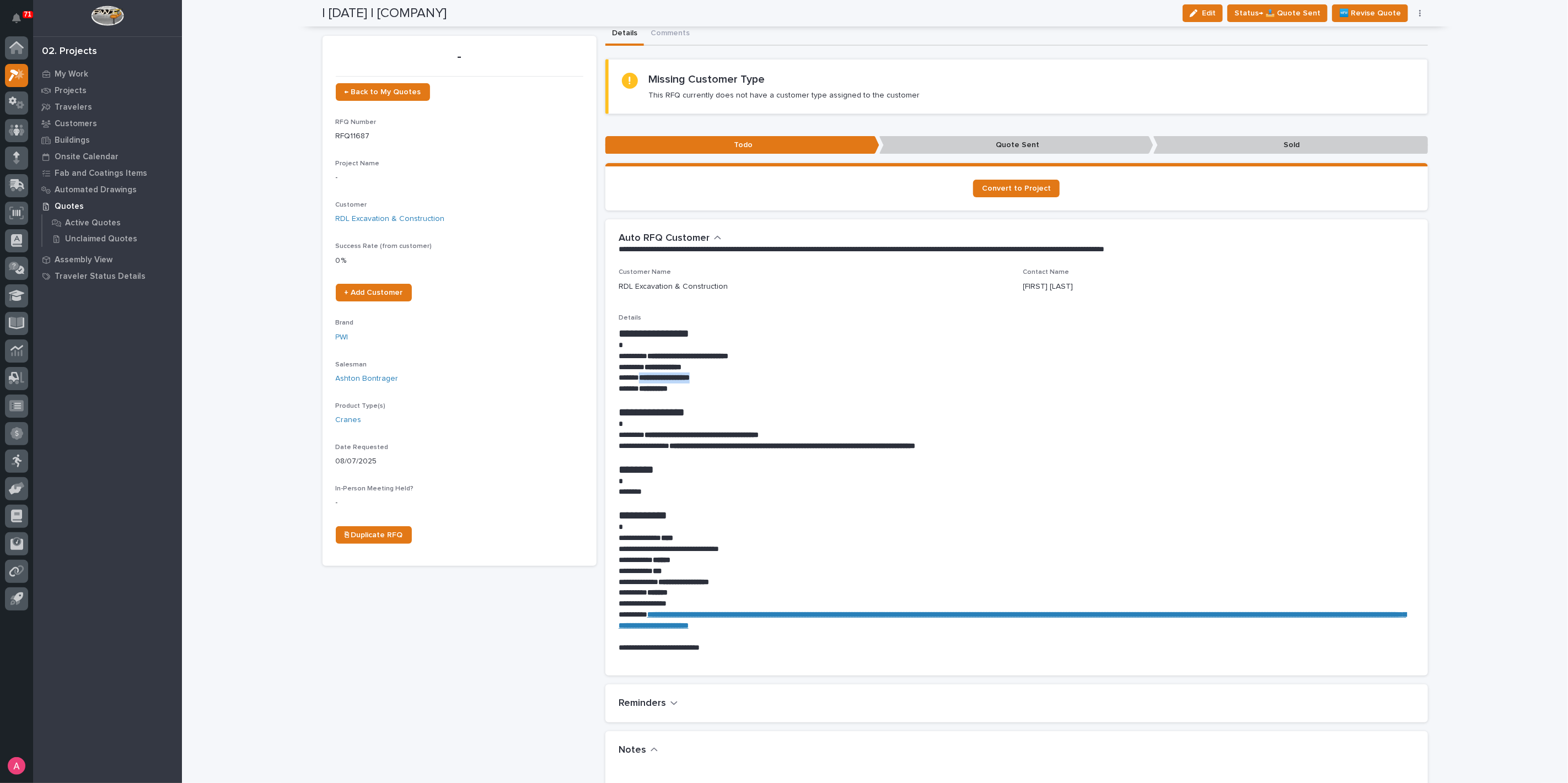 scroll, scrollTop: 0, scrollLeft: 0, axis: both 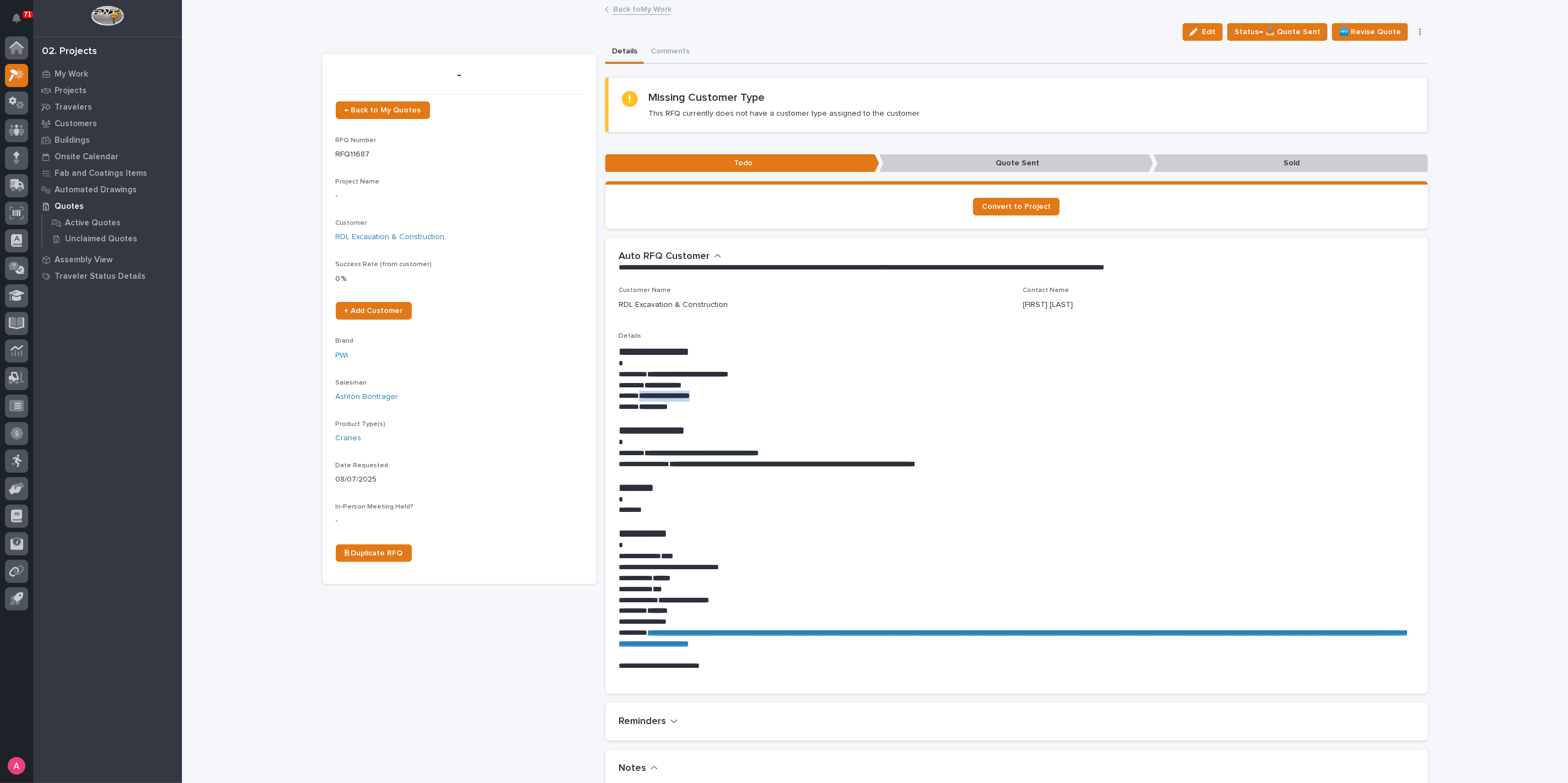 click on "Back to  My Work" at bounding box center [642, 8] 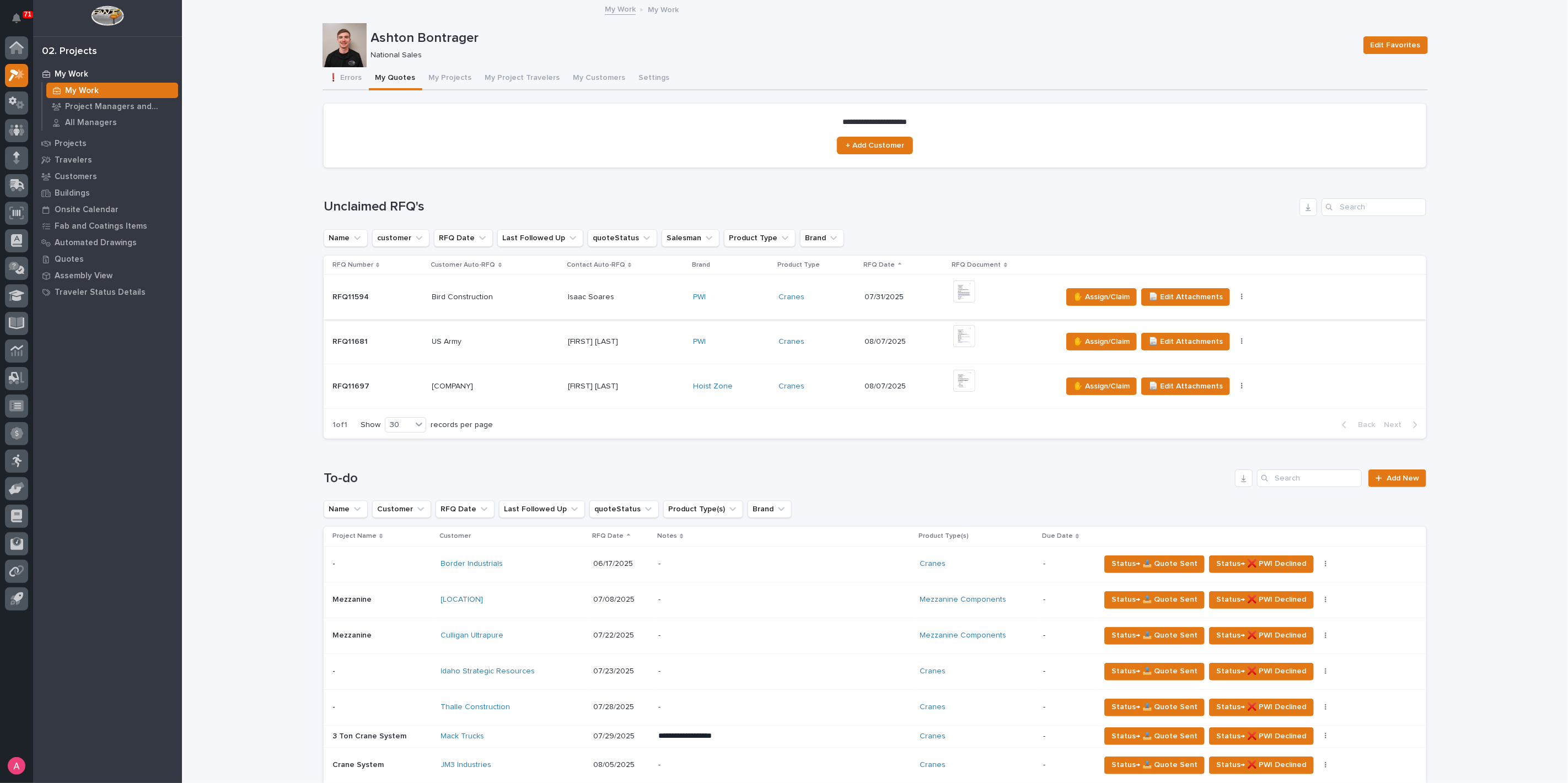 scroll, scrollTop: 367, scrollLeft: 0, axis: vertical 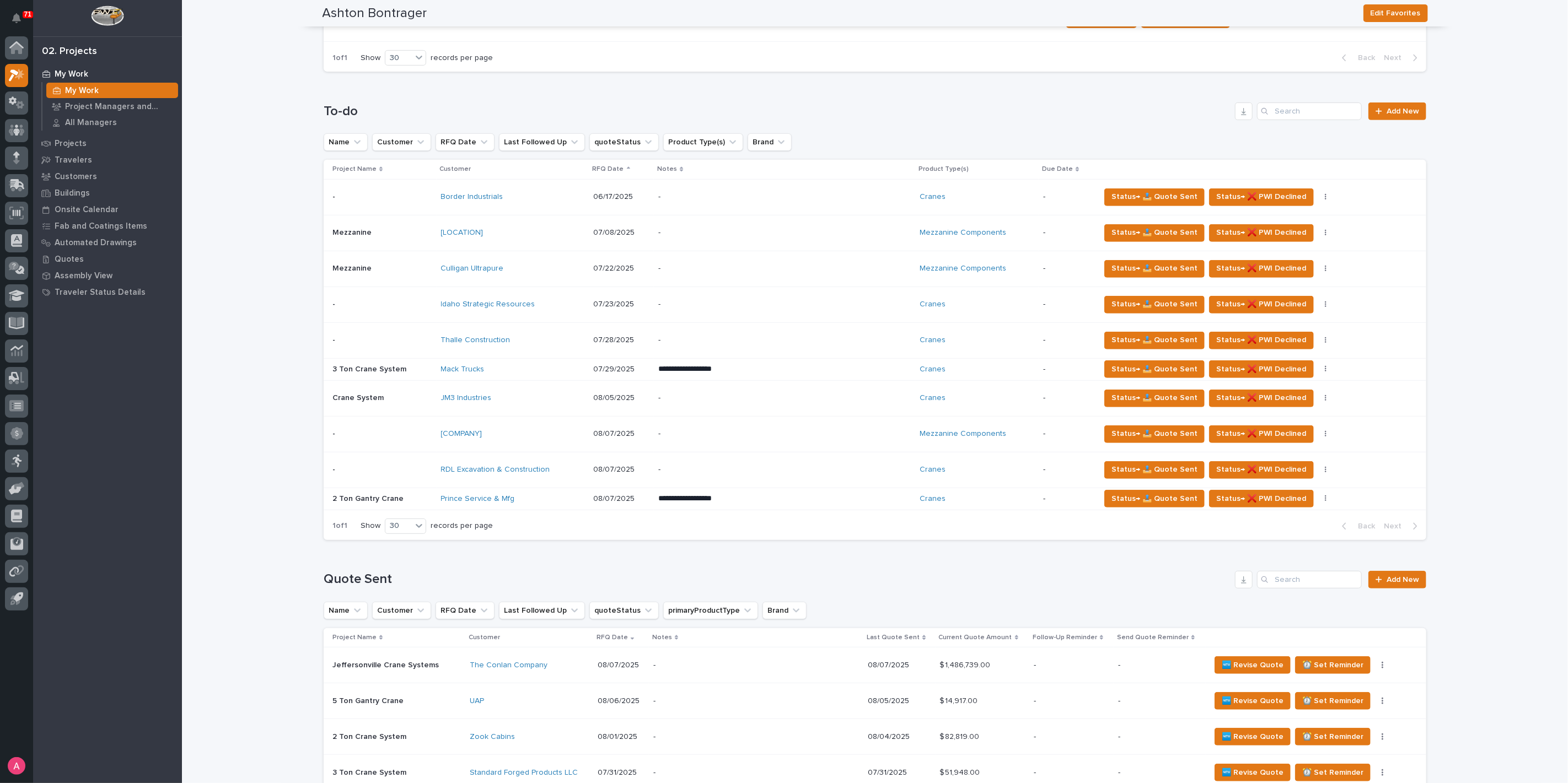 click on "[COMPANY]" at bounding box center [513, 434] 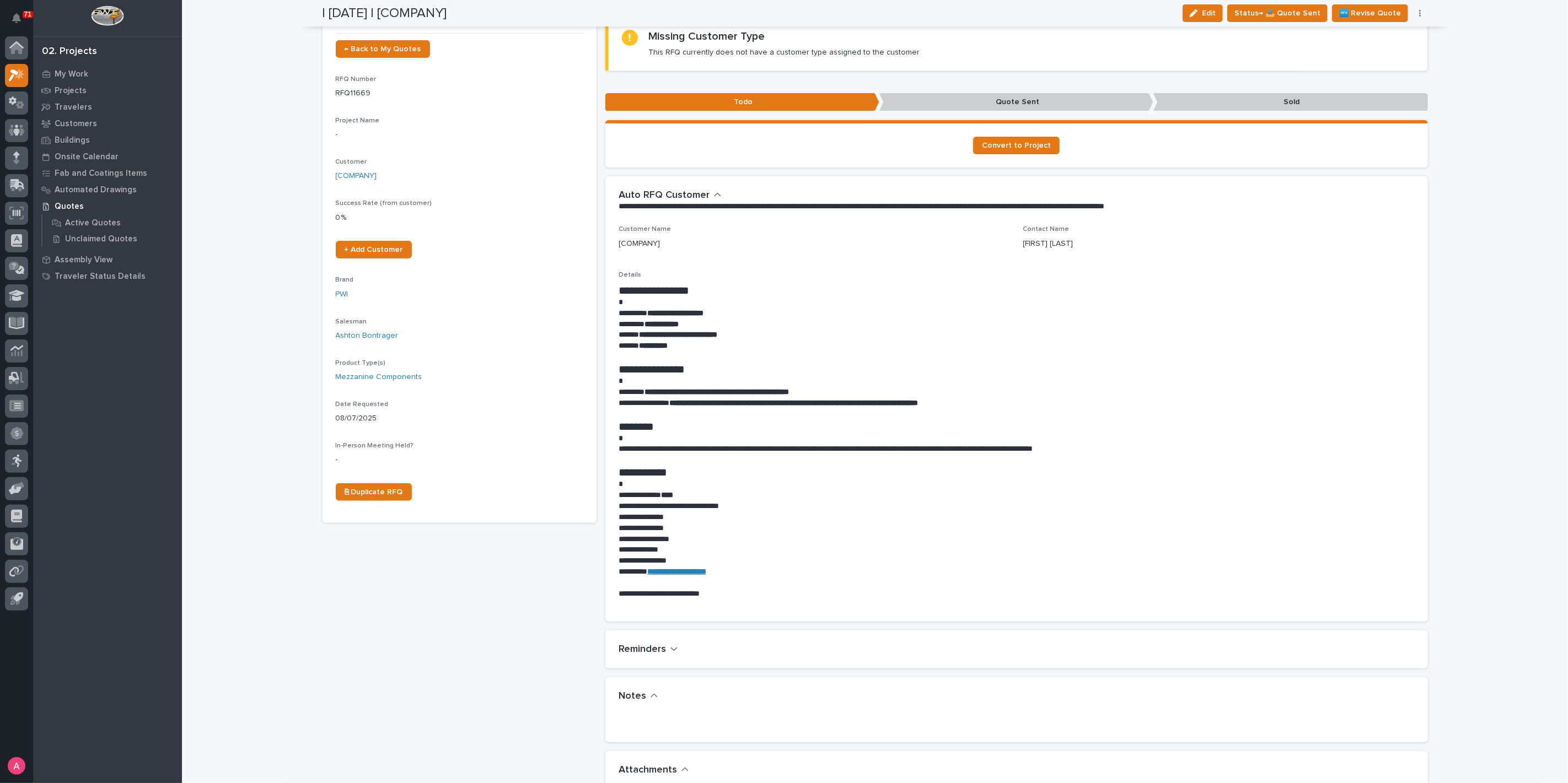 scroll, scrollTop: 0, scrollLeft: 0, axis: both 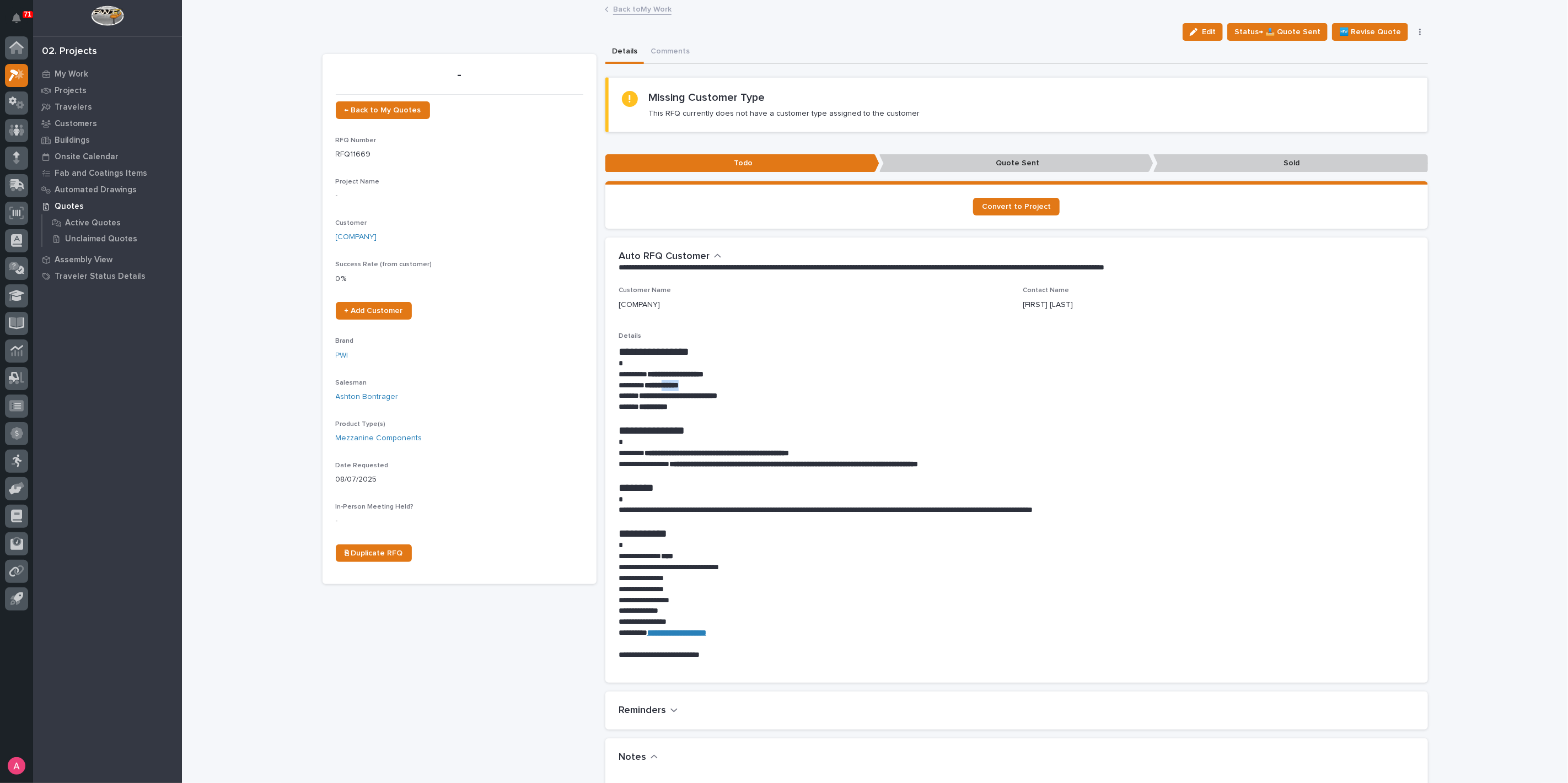 drag, startPoint x: 692, startPoint y: 381, endPoint x: 671, endPoint y: 382, distance: 21.023796 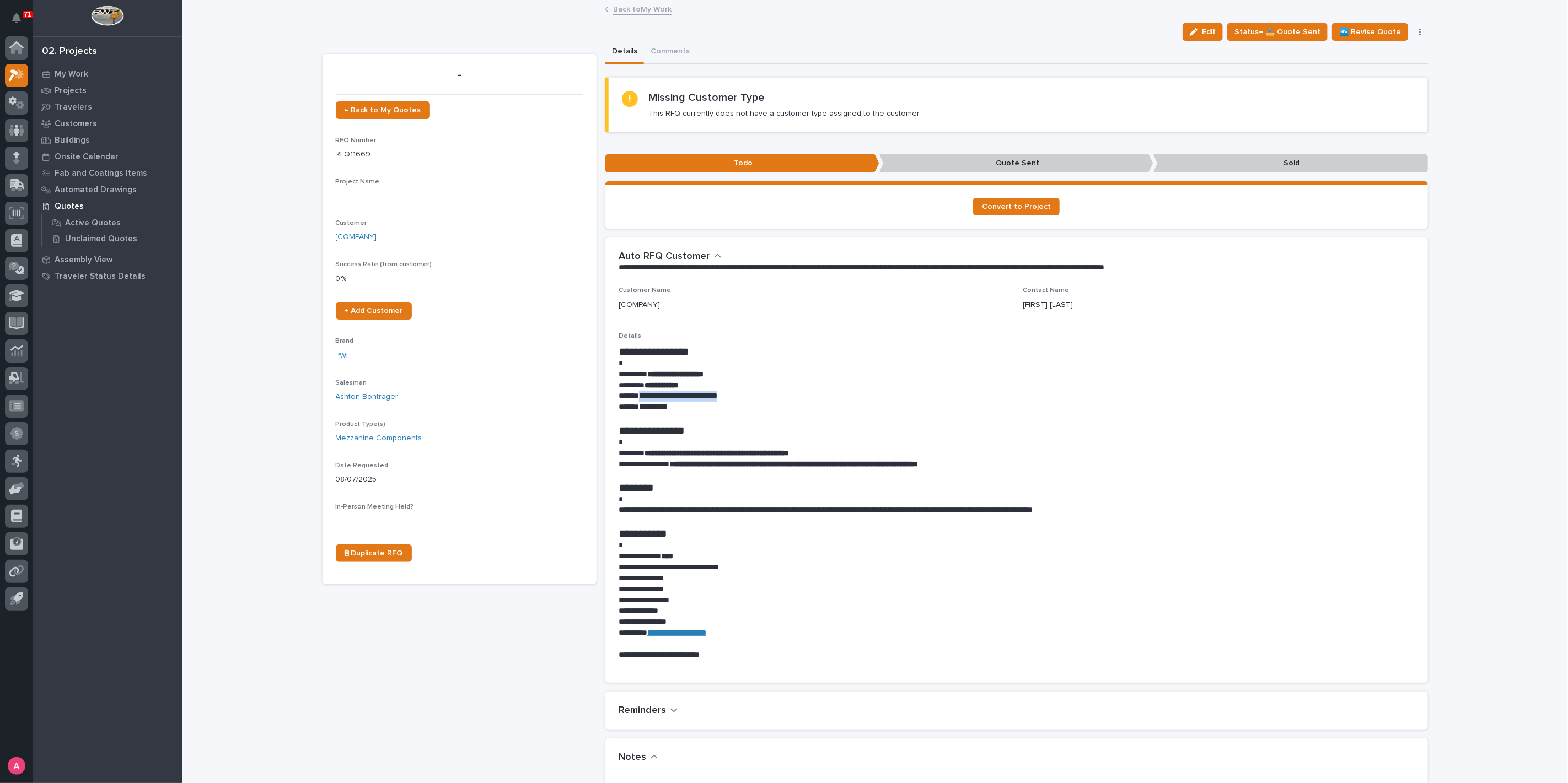 drag, startPoint x: 761, startPoint y: 396, endPoint x: 636, endPoint y: 393, distance: 125.036 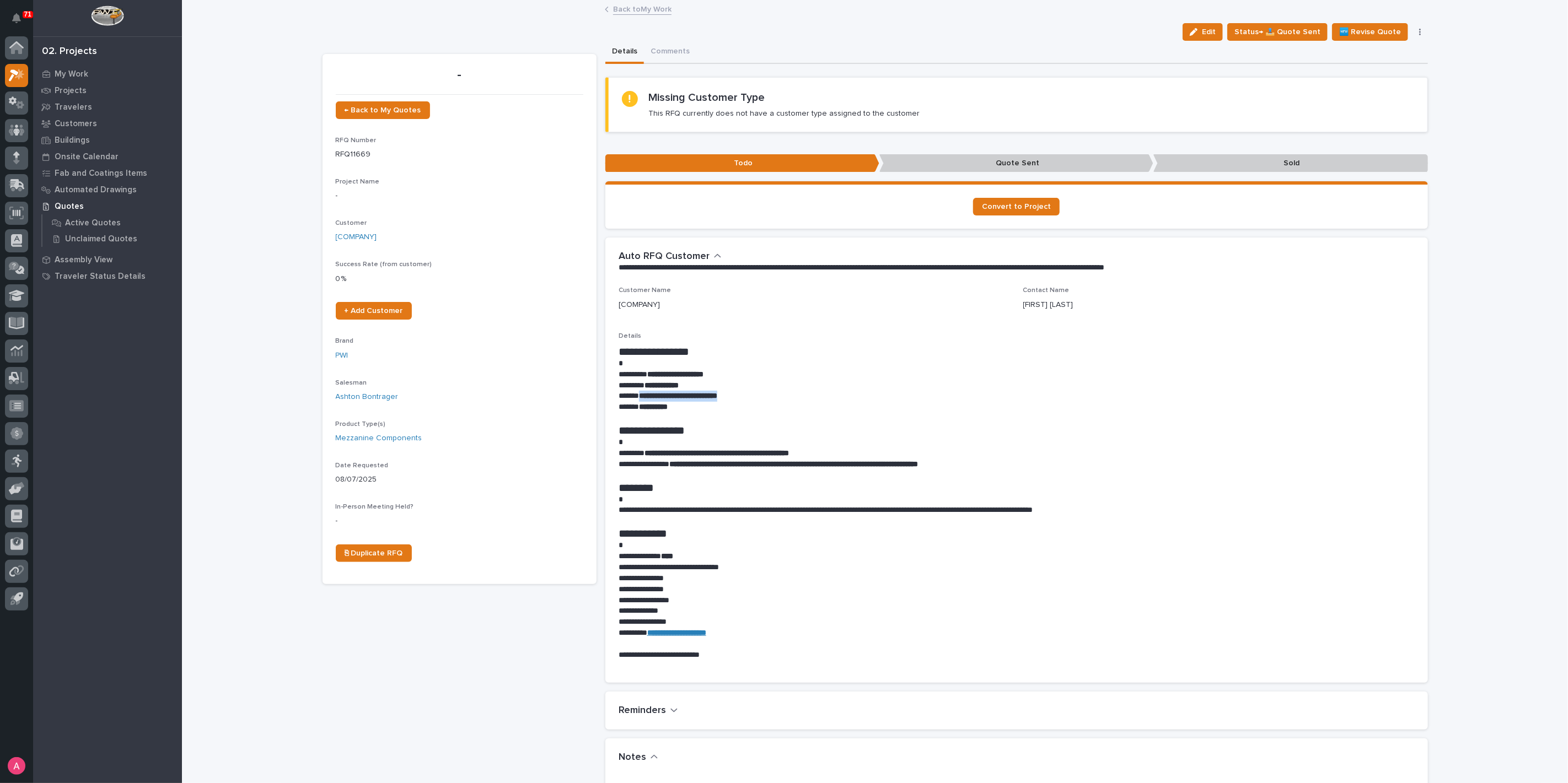 scroll, scrollTop: 61, scrollLeft: 0, axis: vertical 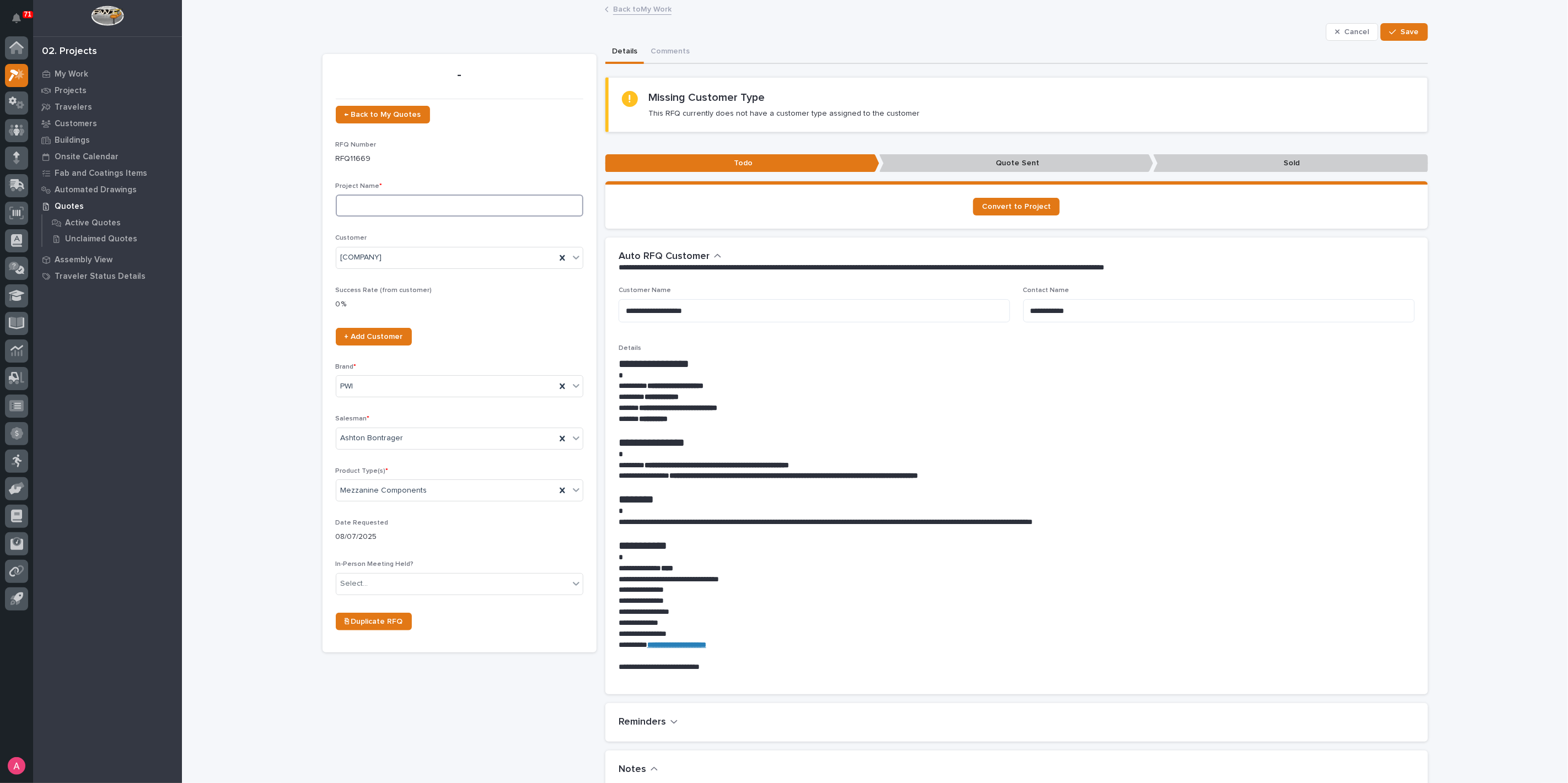 click at bounding box center (459, 206) 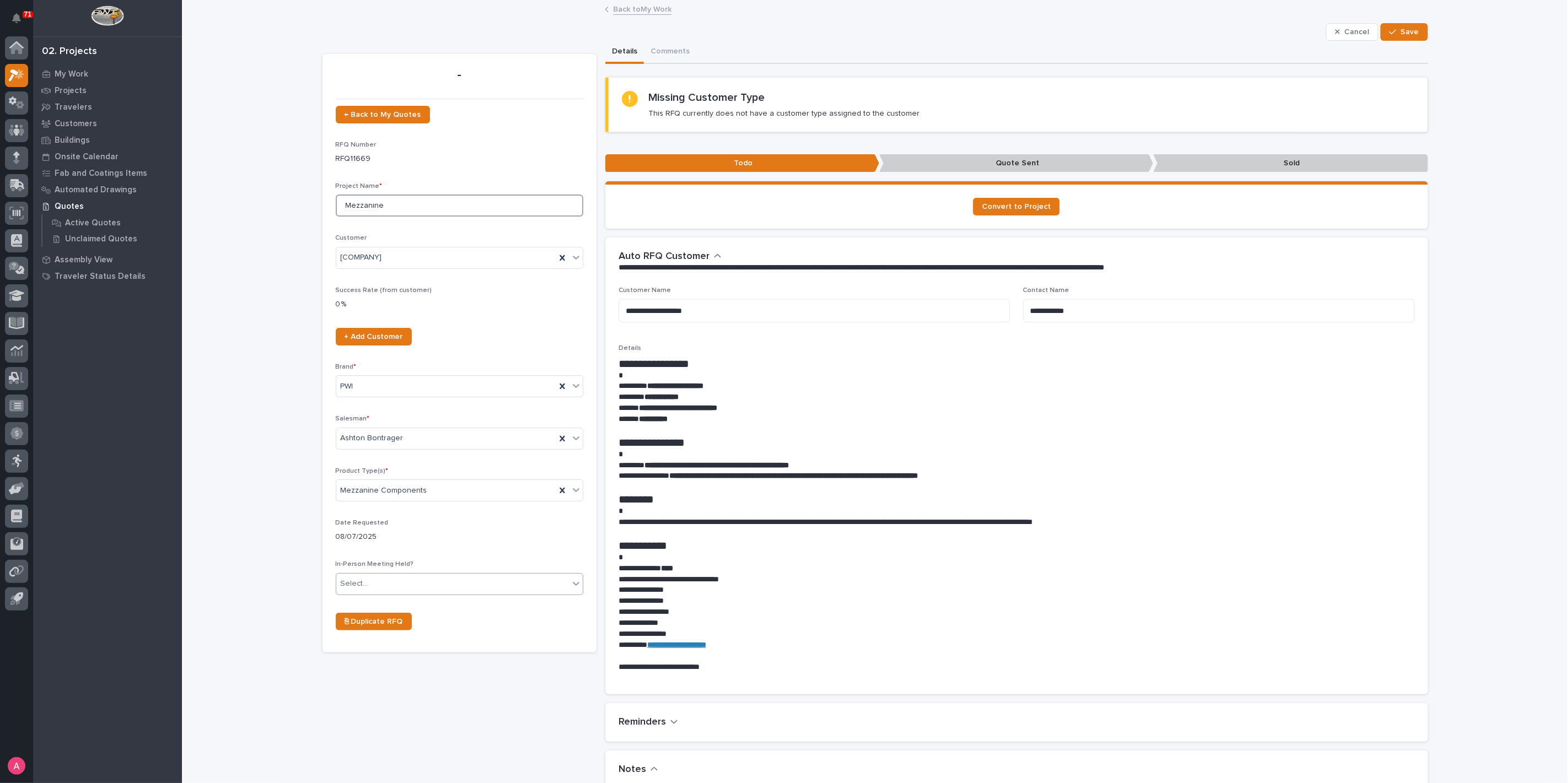 type on "Mezzanine" 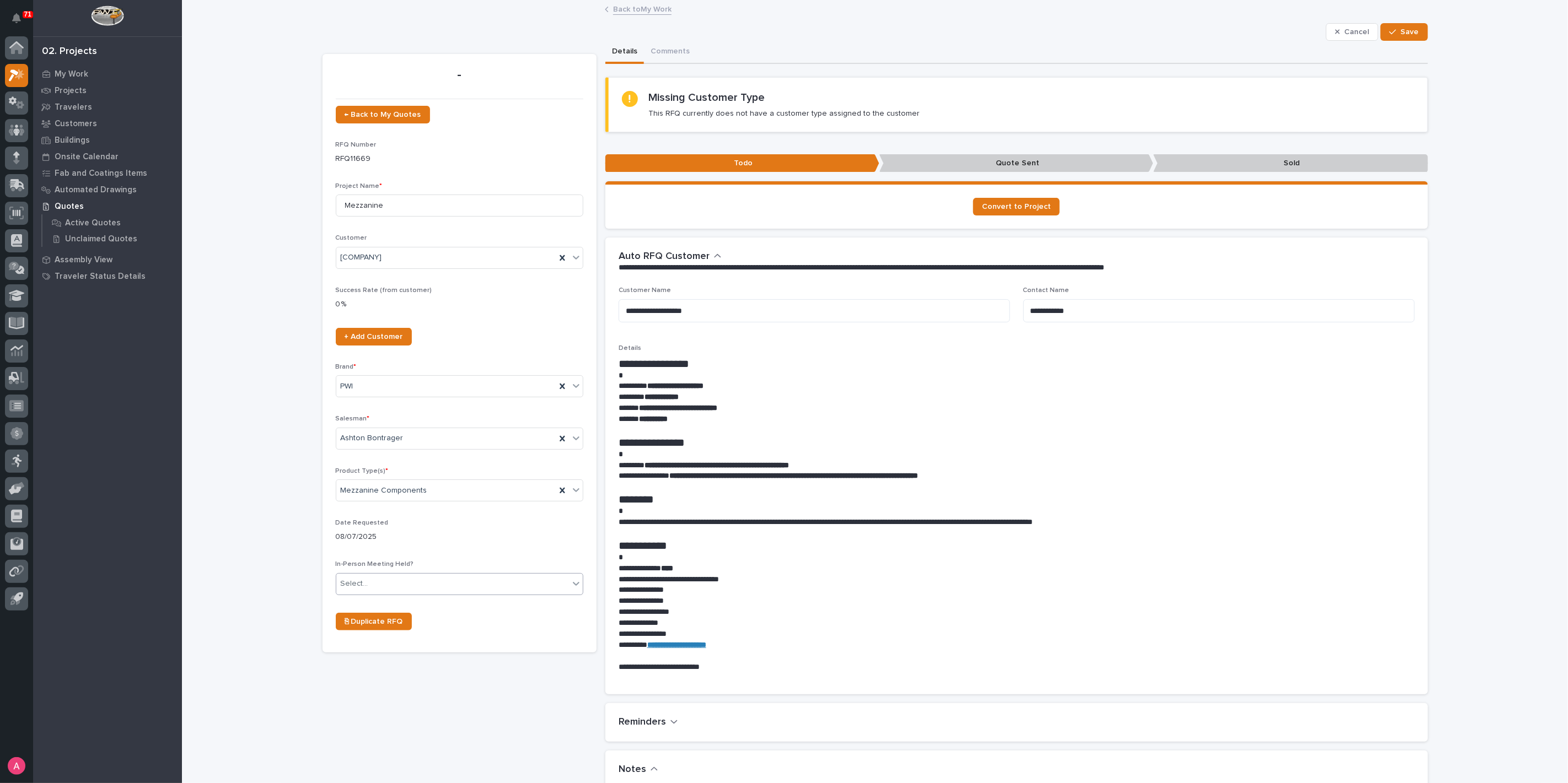 click on "Select..." at bounding box center [453, 584] 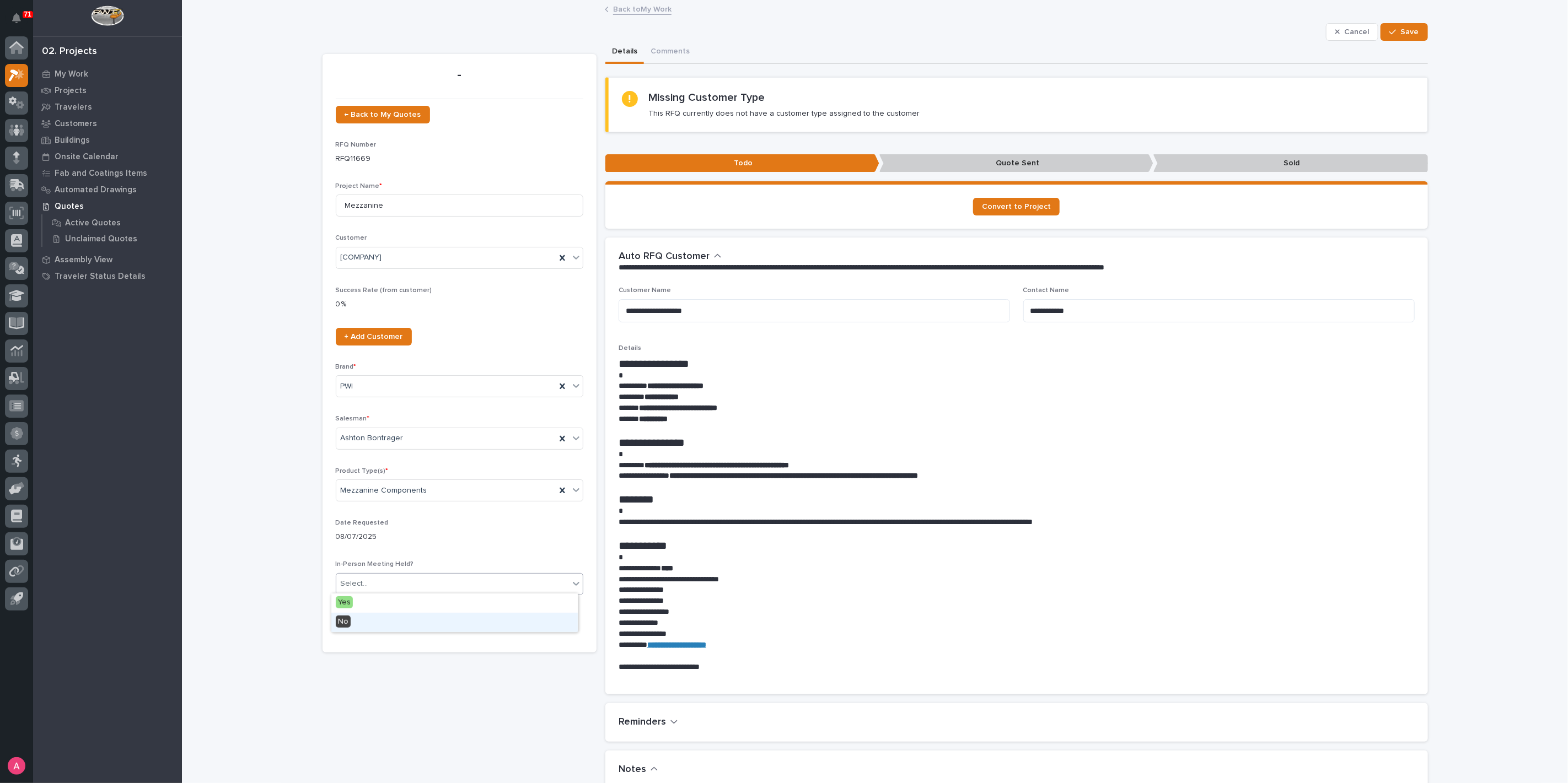 click on "No" at bounding box center [454, 622] 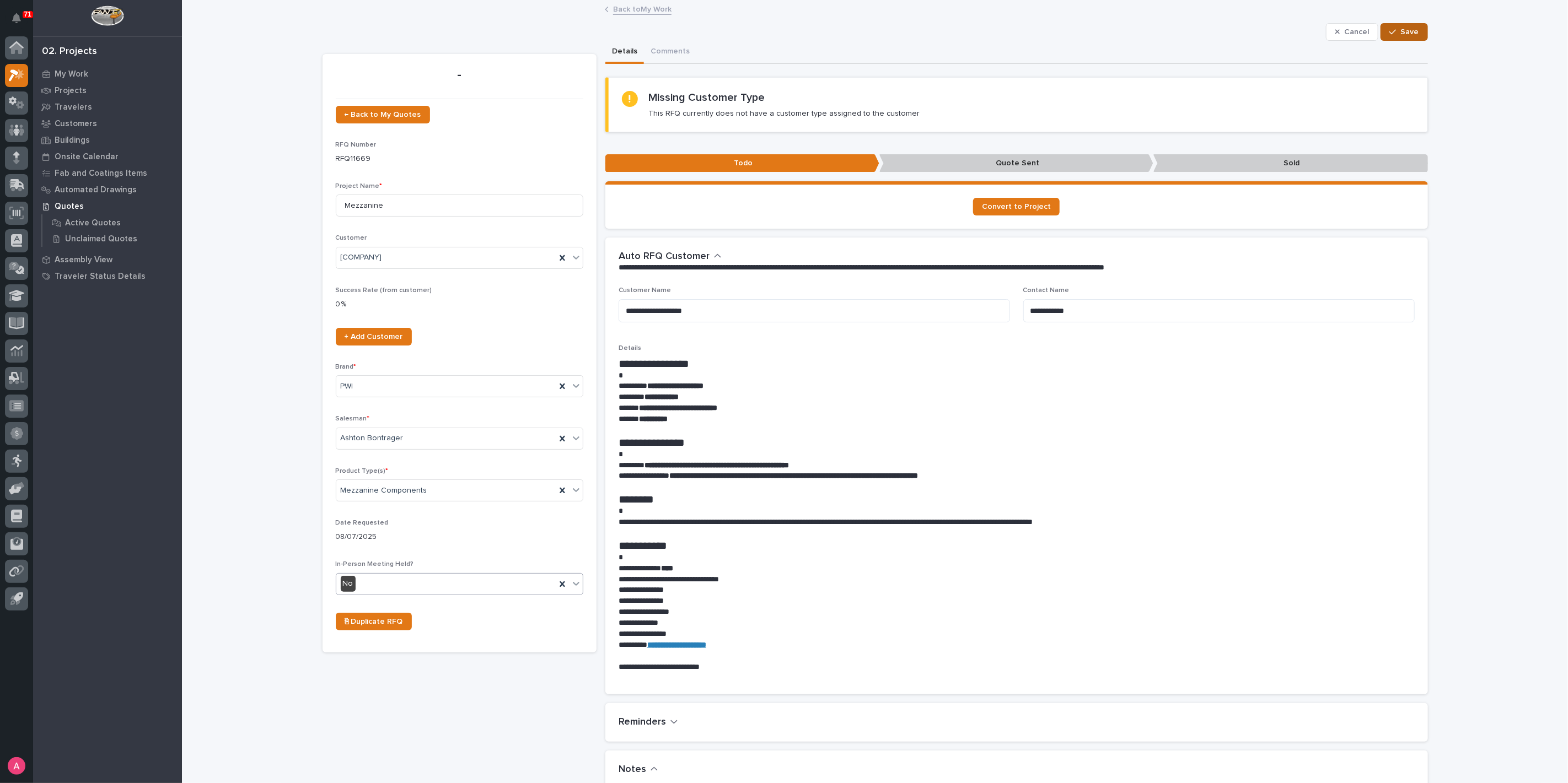 click at bounding box center [1395, 32] 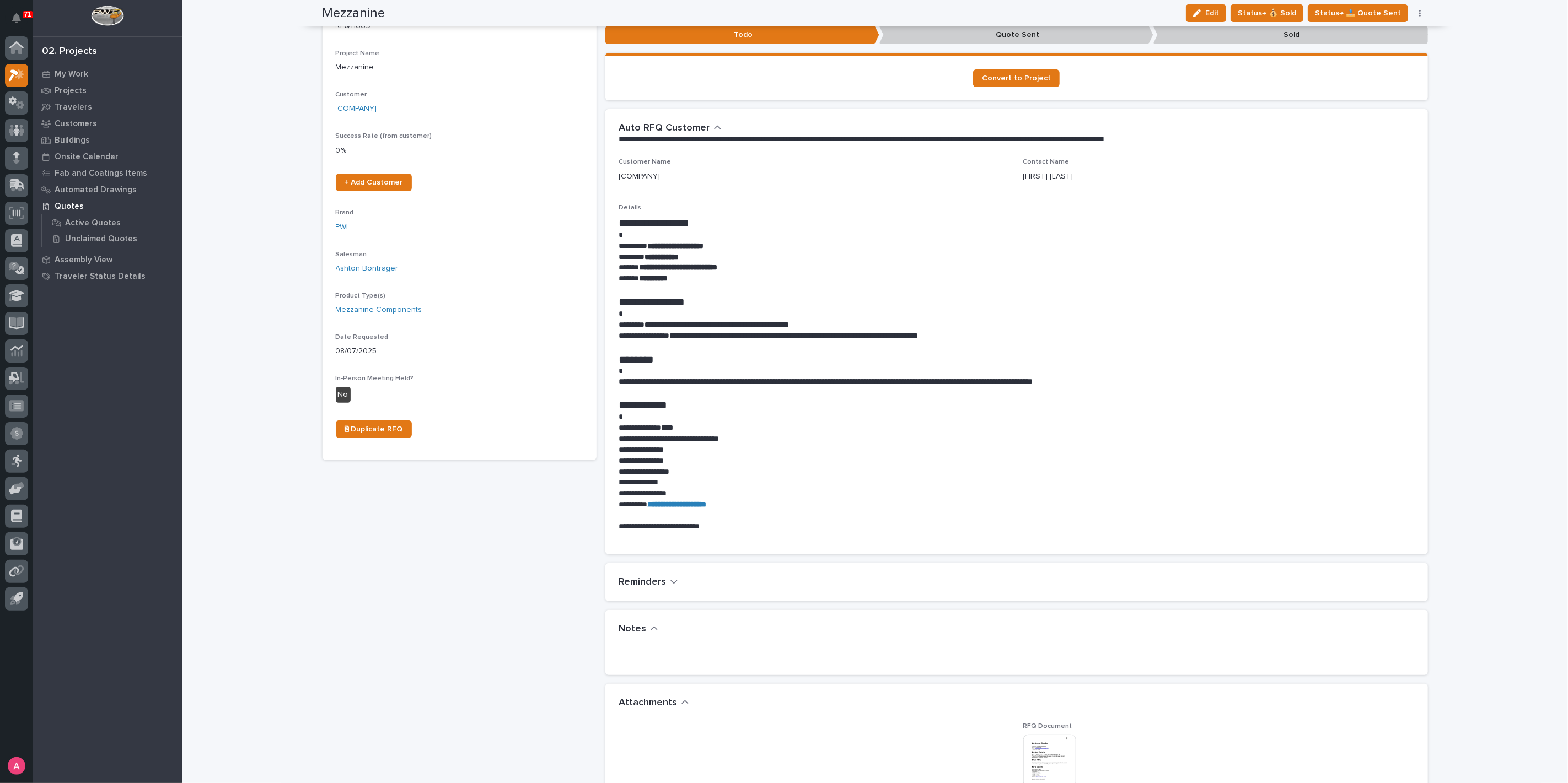 scroll, scrollTop: 0, scrollLeft: 0, axis: both 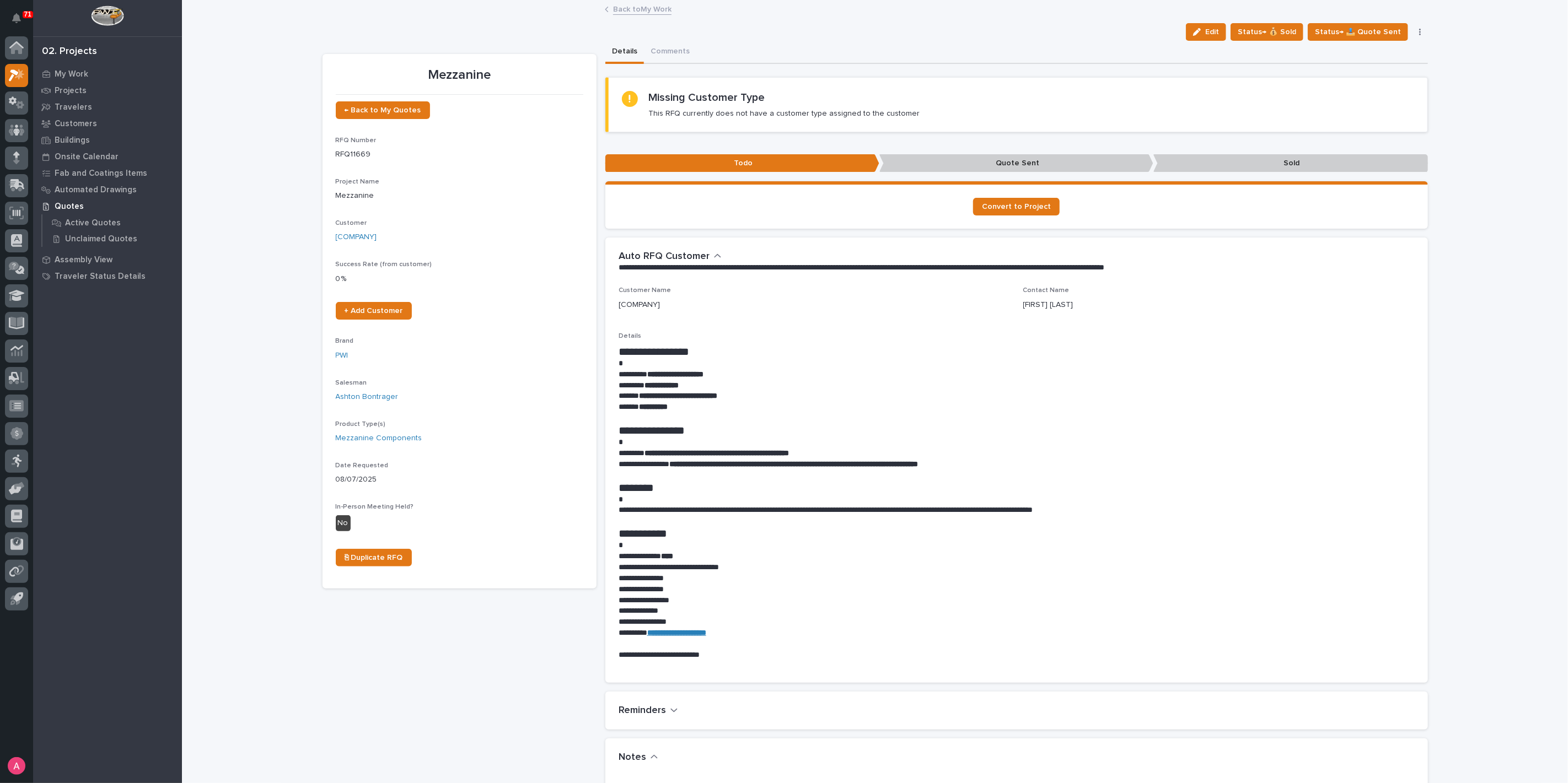 click on "Back to  My Work" at bounding box center [642, 8] 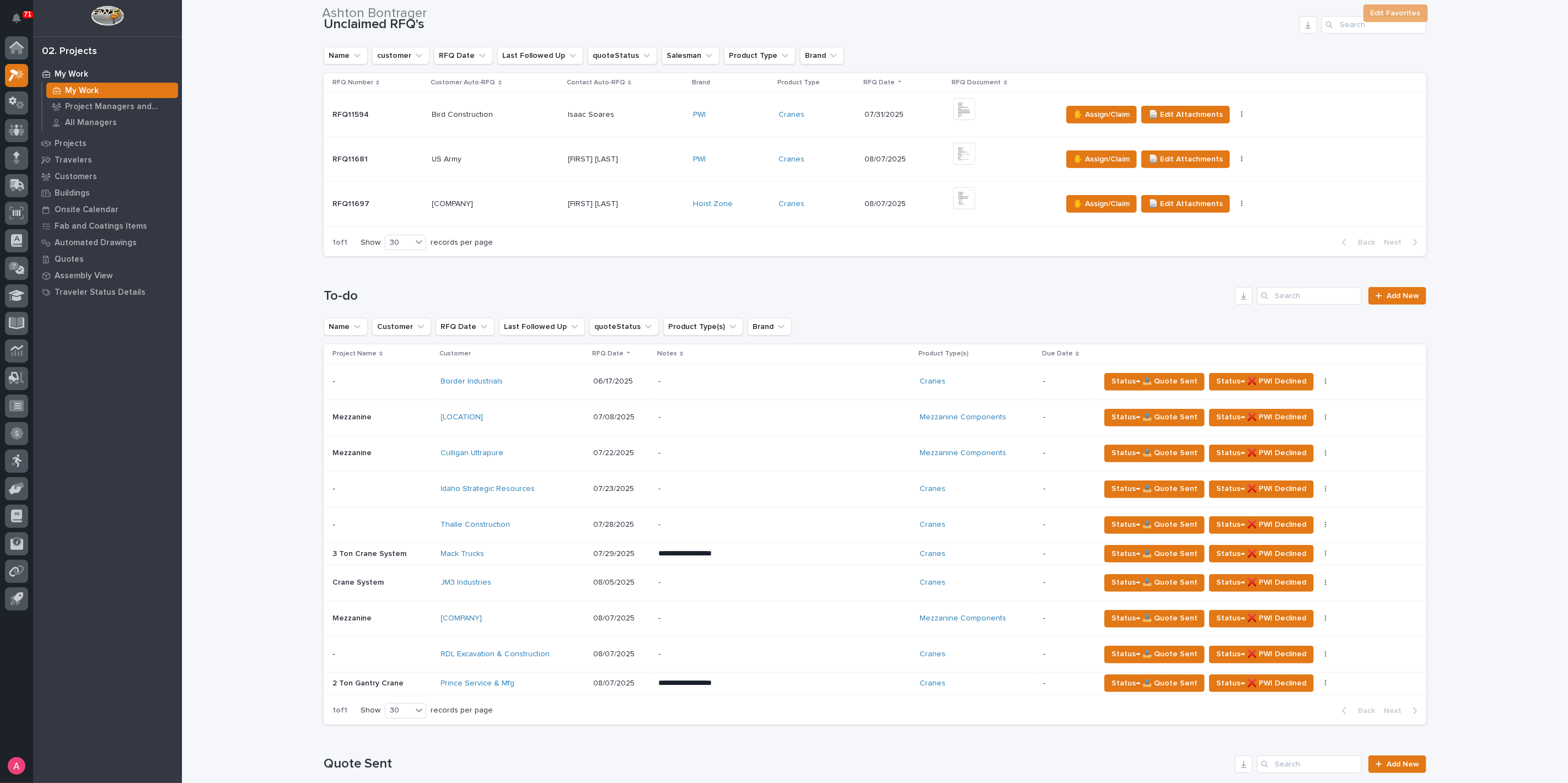 scroll, scrollTop: 183, scrollLeft: 0, axis: vertical 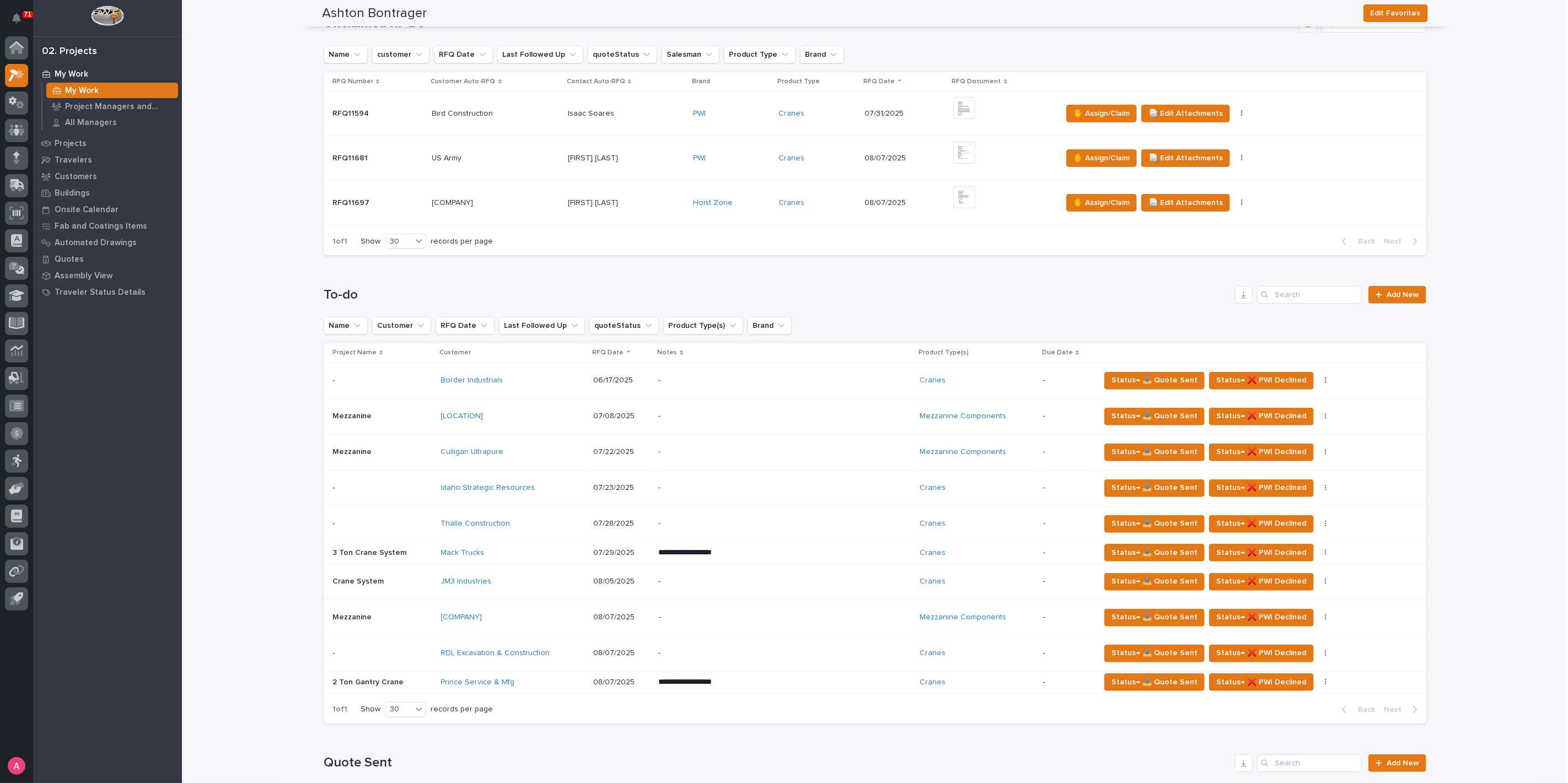 click on "Thalle Construction" at bounding box center [513, 523] 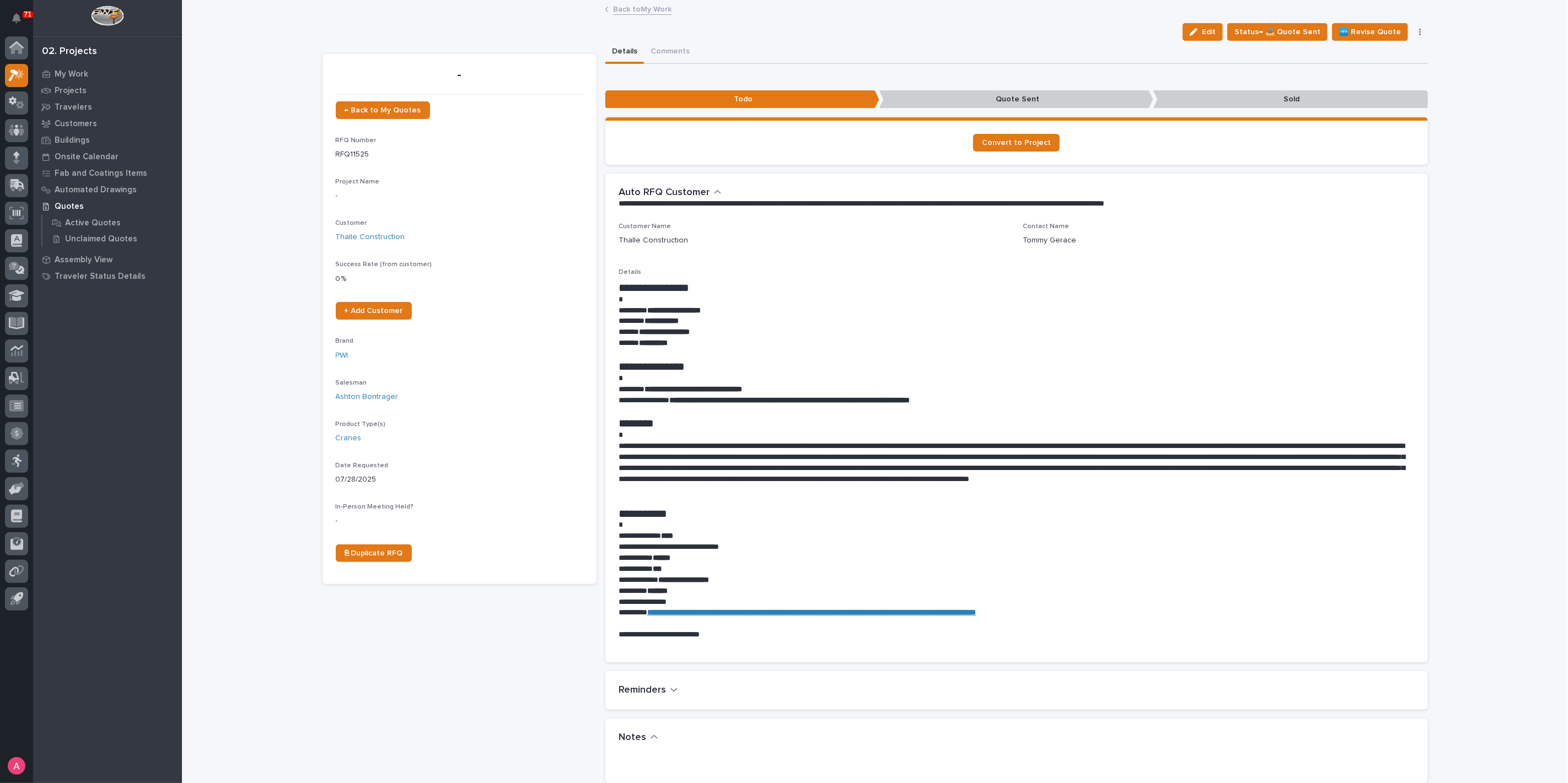 click 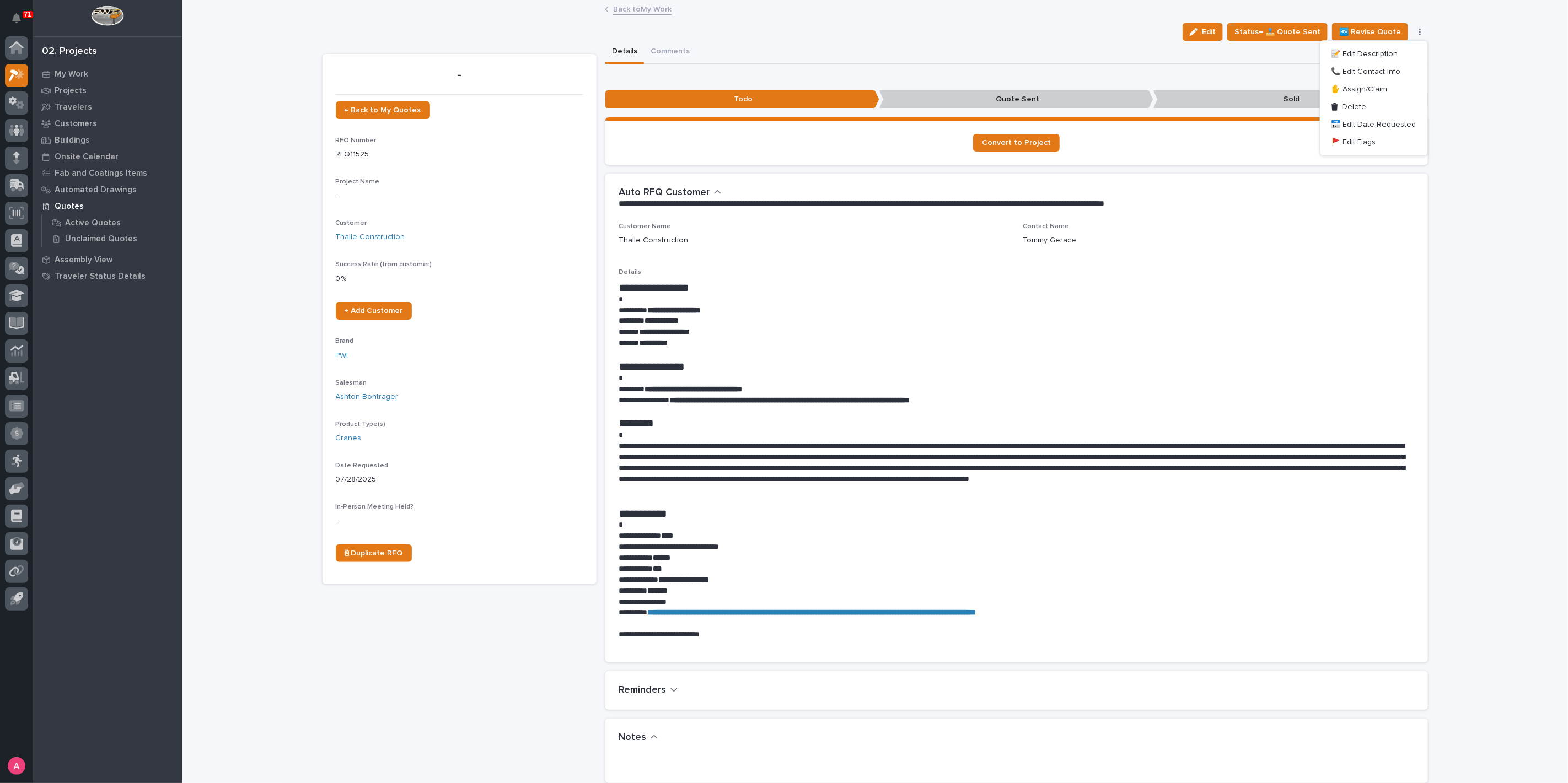 click on "Loading... Saving… Loading... Saving…  | [DATE] | [COMPANY] Edit Status→ 📤 Quote Sent 🆕 Revise Quote 📝 Edit Description 📞 Edit Contact Info ✋ Assign/Claim Delete 📅 Edit Date Requested 🚩 Edit Flags Edit Status→ 📤 Quote Sent 🆕 Revise Quote 📝 Edit Description 📞 Edit Contact Info ✋ Assign/Claim Delete 📅 Edit Date Requested 🚩 Edit Flags - ← Back to My Quotes RFQ Number RFQ11525 Project Name - Customer [COMPANY]   Success Rate (from customer) 0 % + Add Customer Brand PWI   Salesman [FIRST] [LAST]   Product Type(s) Cranes   Date Requested [DATE] In-Person Meeting Held? - ⎘ Duplicate RFQ Sorry, there was an error saving your record. Please try again. Please fill out the required fields below. Details Comments Loading... Saving… Loading... Saving… Loading... Saving… Loading... Saving… Loading... Saving… Loading... Saving… Loading... Saving… Loading... Saving… Loading... Saving… Loading... Saving… Todo Loading..." at bounding box center (875, 677) 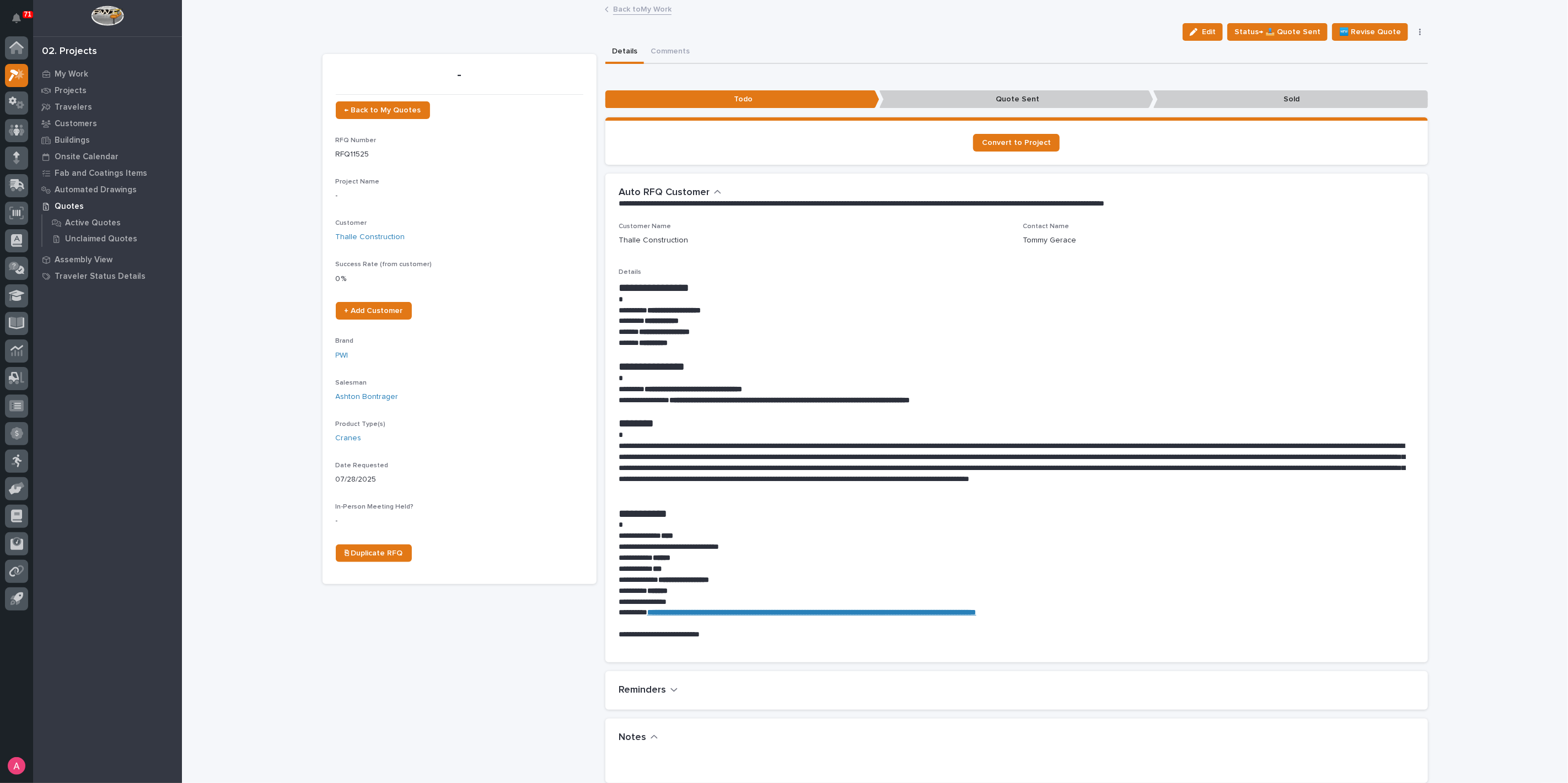 click on "Edit Status→ 📤 Quote Sent 🆕 Revise Quote 📝 Edit Description 📞 Edit Contact Info ✋ Assign/Claim Delete 📅 Edit Date Requested 🚩 Edit Flags" at bounding box center (1303, 32) 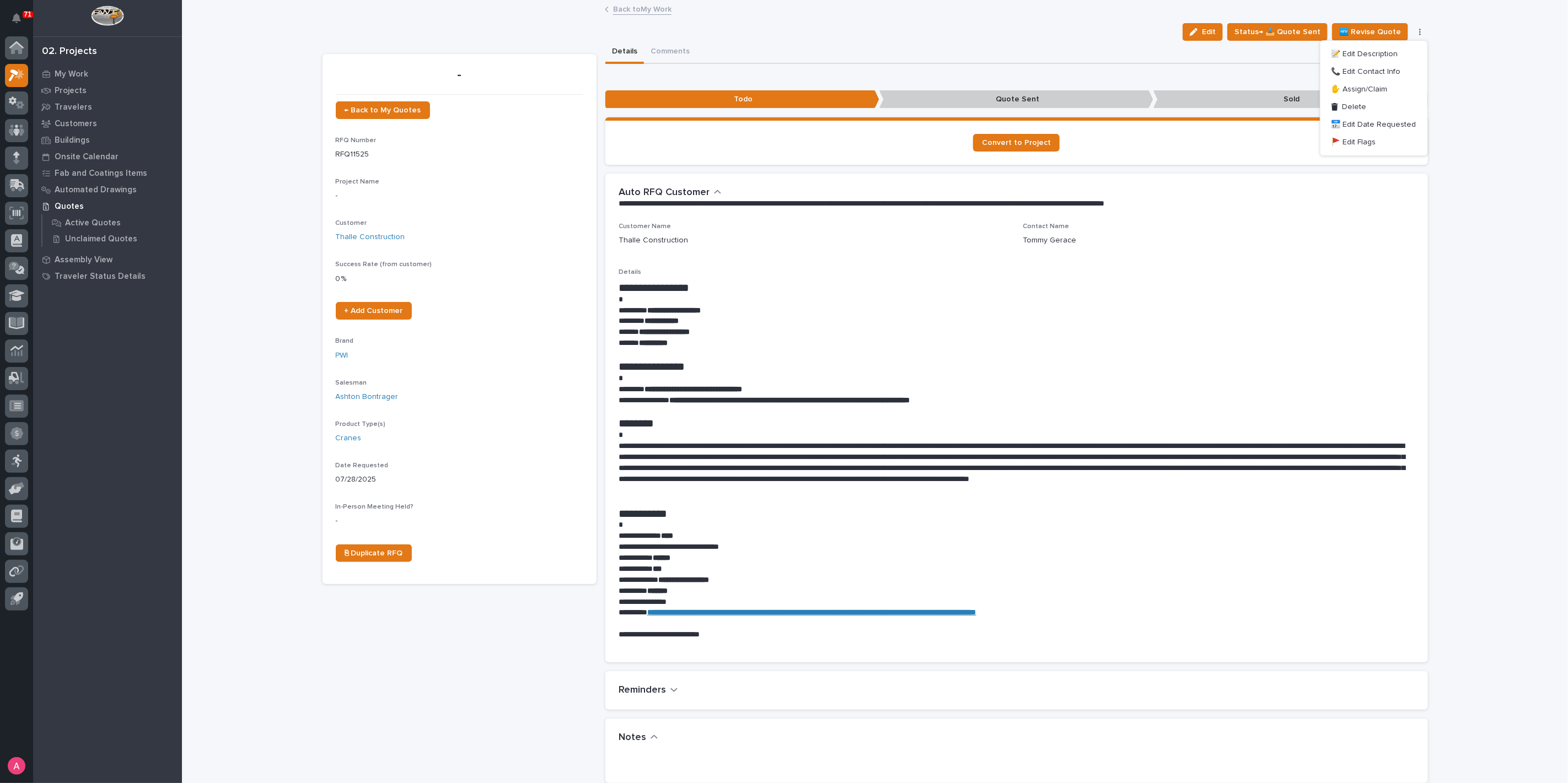 click on "Loading... Saving… Loading... Saving…  | [DATE] | [COMPANY] Edit Status→ 📤 Quote Sent 🆕 Revise Quote 📝 Edit Description 📞 Edit Contact Info ✋ Assign/Claim Delete 📅 Edit Date Requested 🚩 Edit Flags Edit Status→ 📤 Quote Sent 🆕 Revise Quote 📝 Edit Description 📞 Edit Contact Info ✋ Assign/Claim Delete 📅 Edit Date Requested 🚩 Edit Flags - ← Back to My Quotes RFQ Number RFQ11525 Project Name - Customer [COMPANY]   Success Rate (from customer) 0 % + Add Customer Brand PWI   Salesman [FIRST] [LAST]   Product Type(s) Cranes   Date Requested [DATE] In-Person Meeting Held? - ⎘ Duplicate RFQ Sorry, there was an error saving your record. Please try again. Please fill out the required fields below. Details Comments Loading... Saving… Loading... Saving… Loading... Saving… Loading... Saving… Loading... Saving… Loading... Saving… Loading... Saving… Loading... Saving… Loading... Saving… Loading... Saving… Todo Loading..." at bounding box center [875, 677] 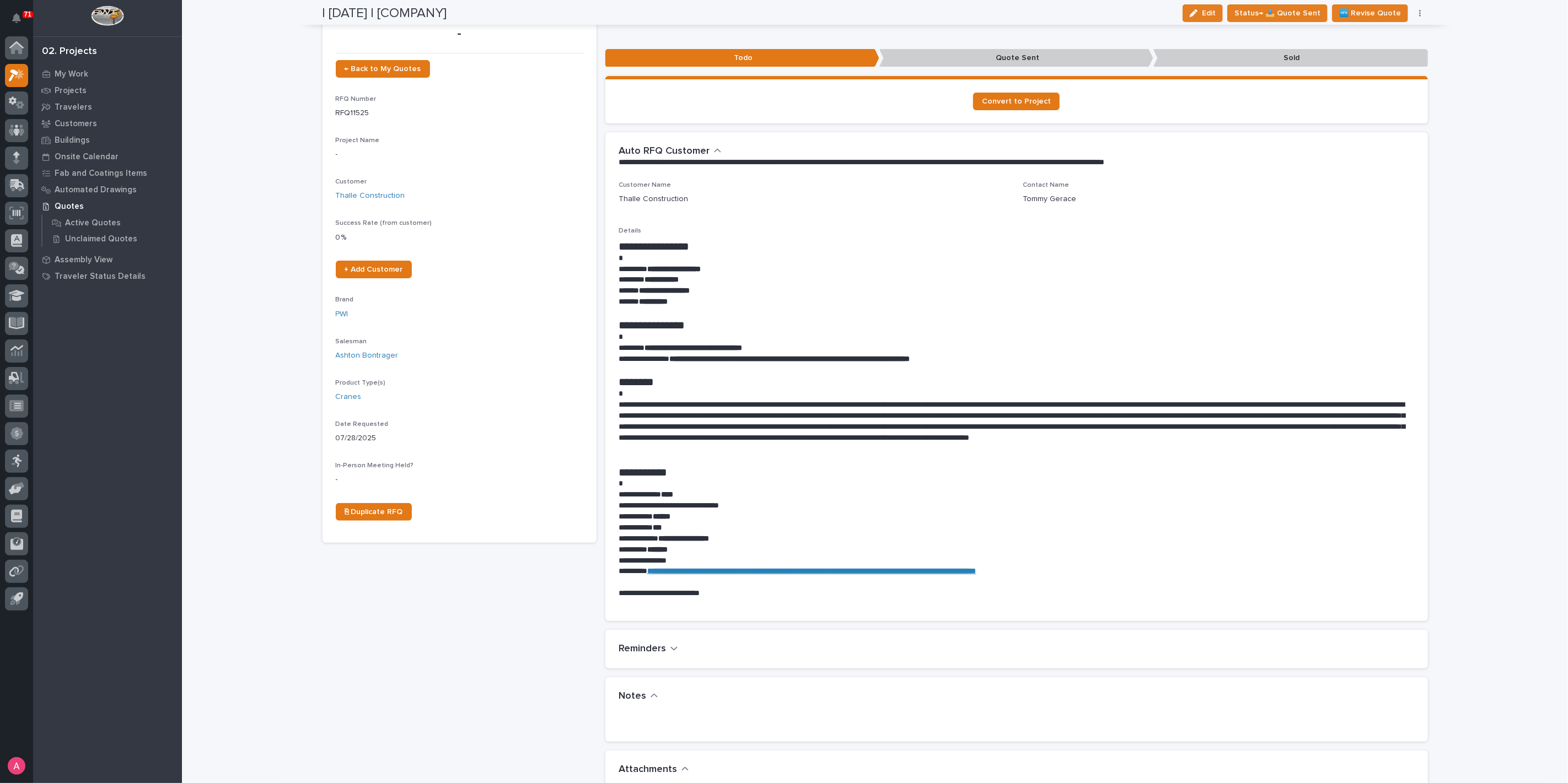 scroll, scrollTop: 0, scrollLeft: 0, axis: both 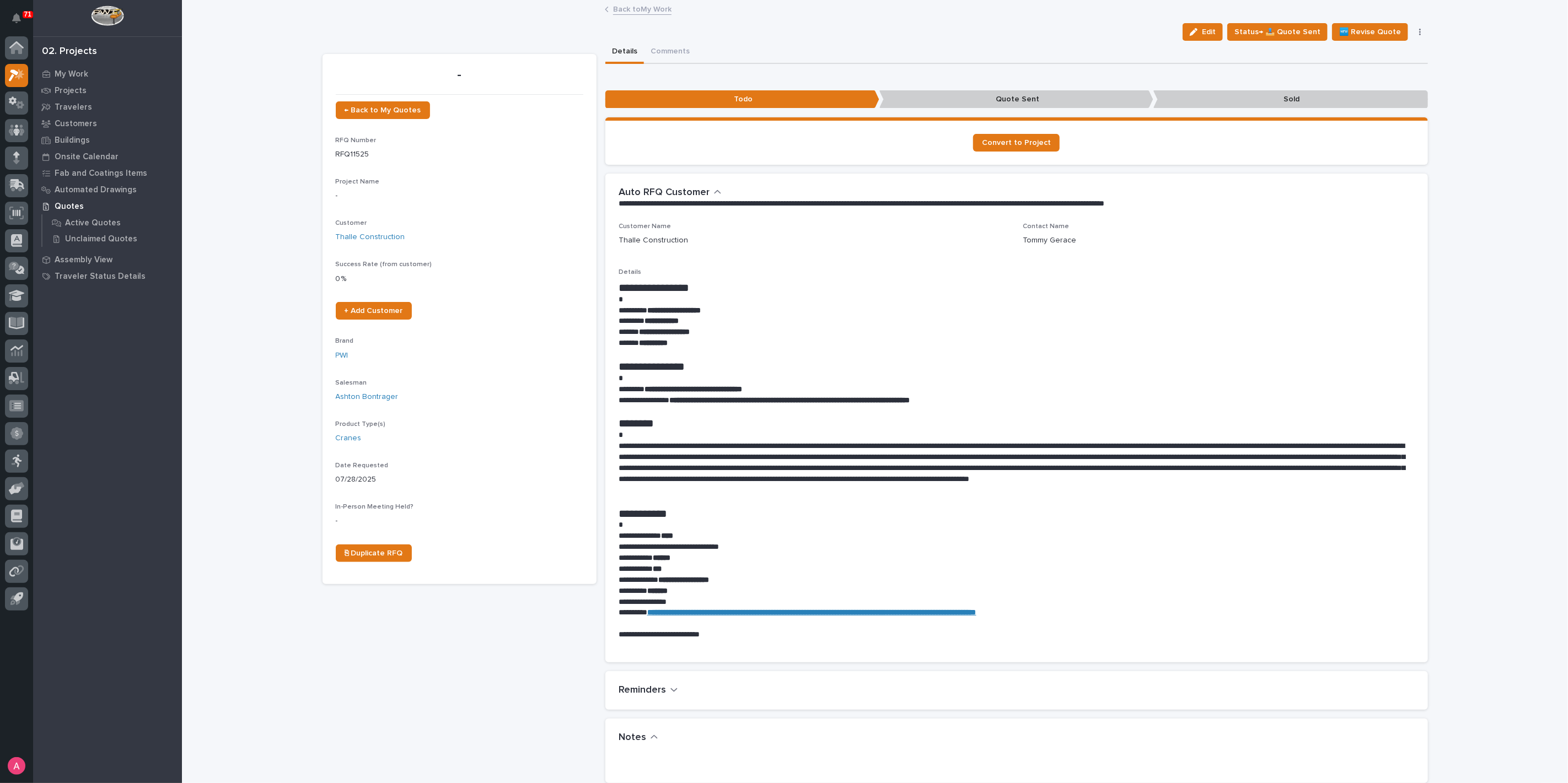 click on "Back to  My Work" at bounding box center [642, 8] 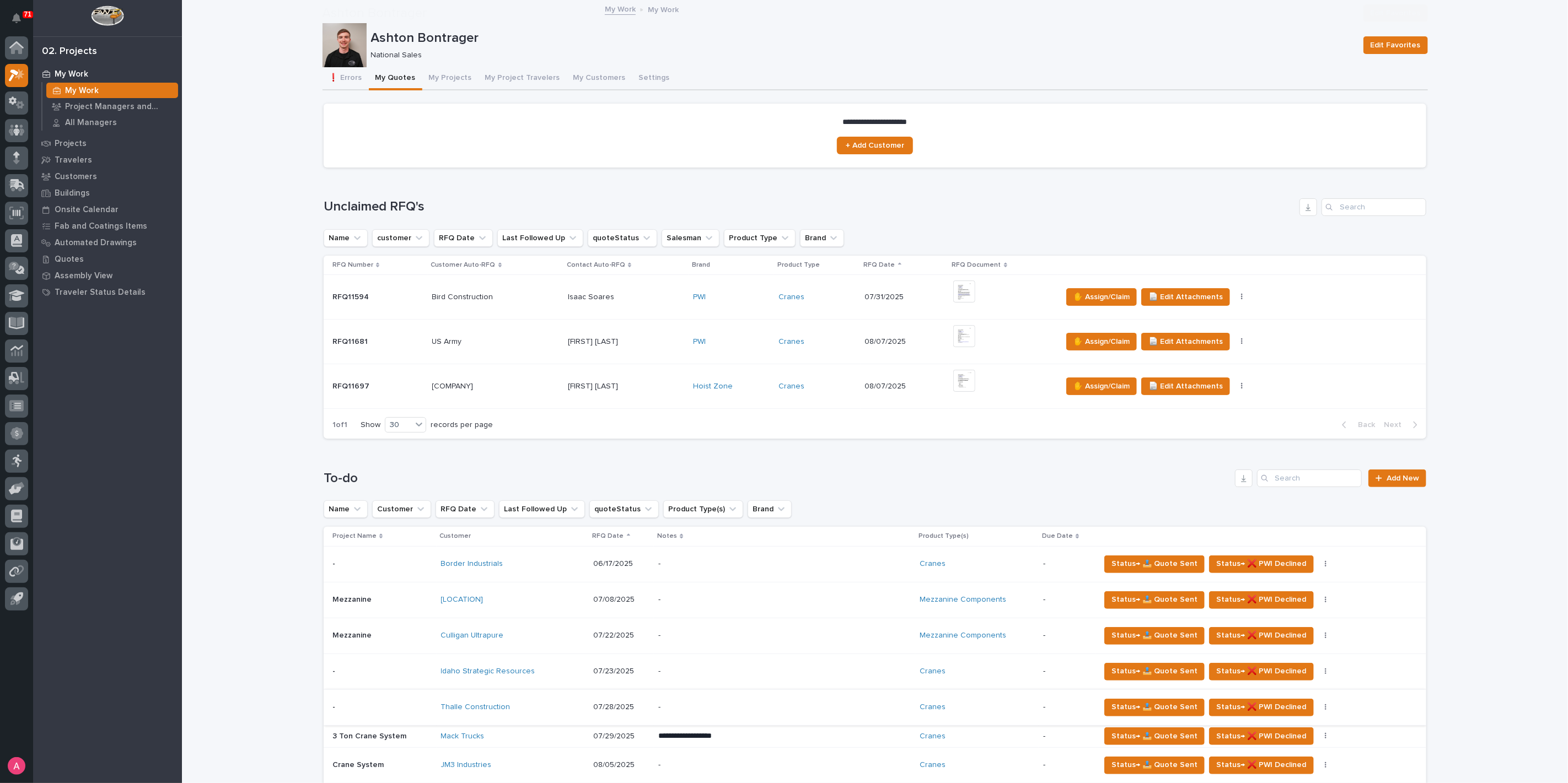click at bounding box center (1326, 708) 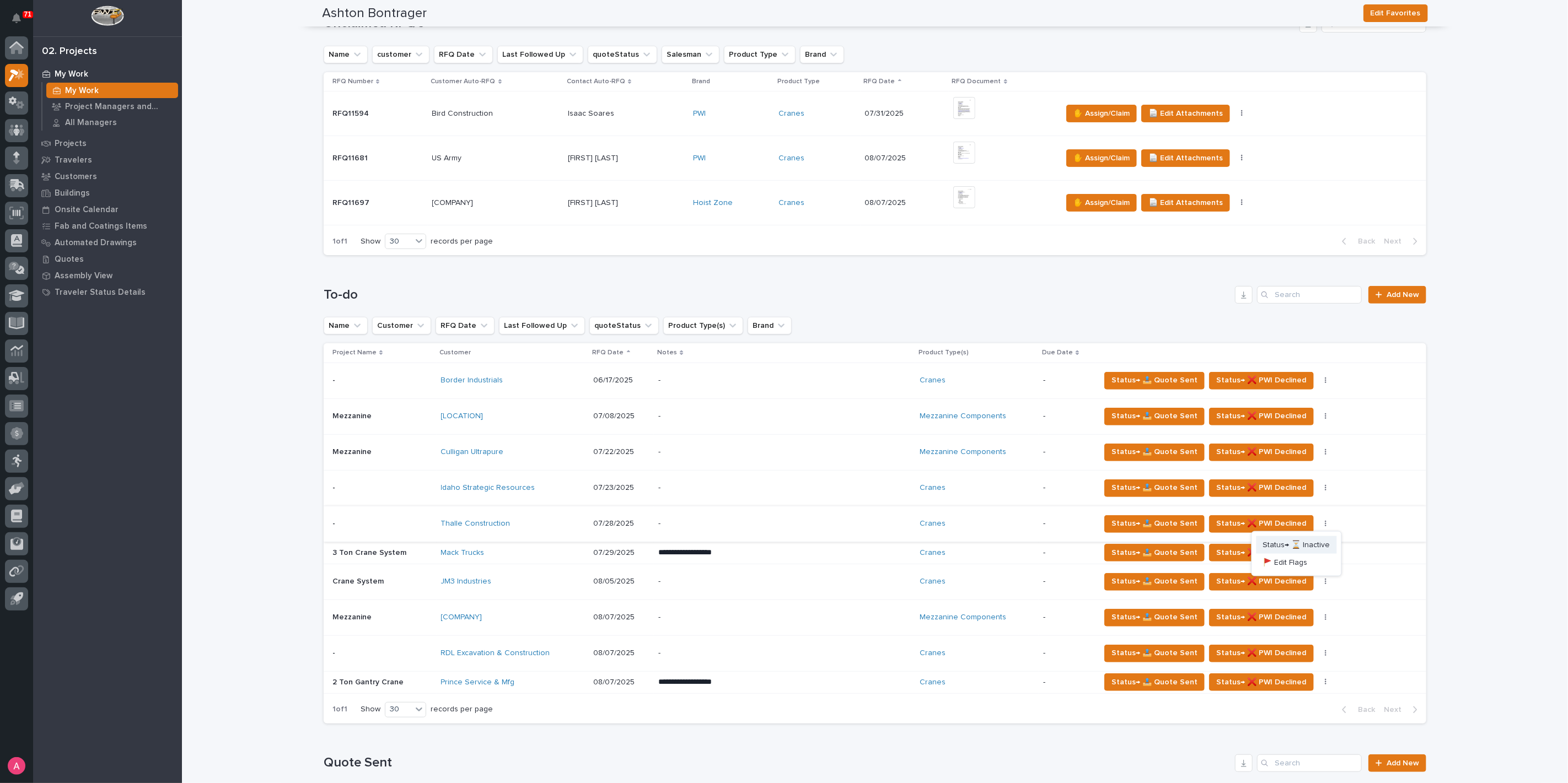 click on "Status→ ⏳ Inactive" at bounding box center [1297, 545] 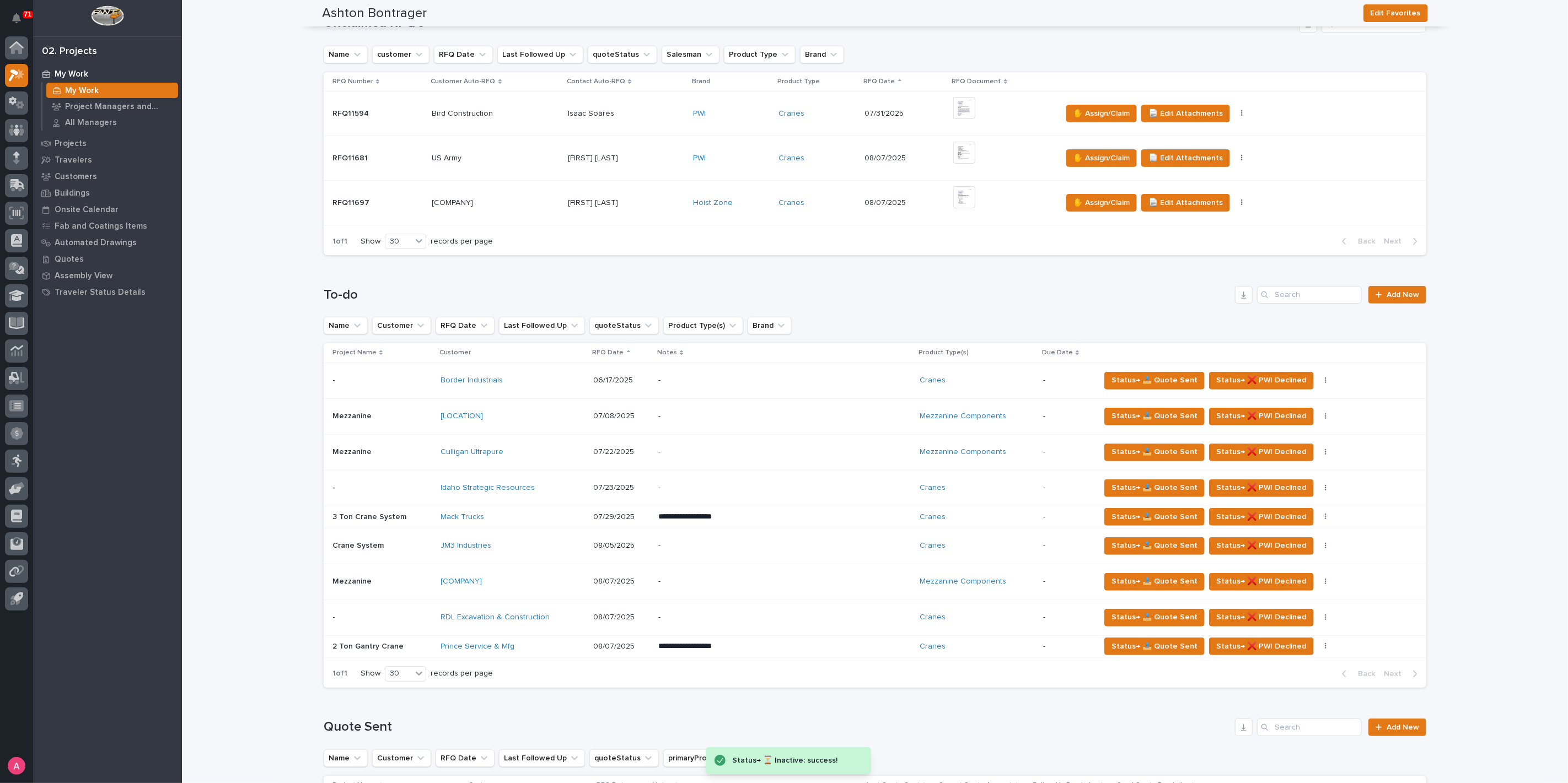click on "Quote Sent" at bounding box center [777, 727] 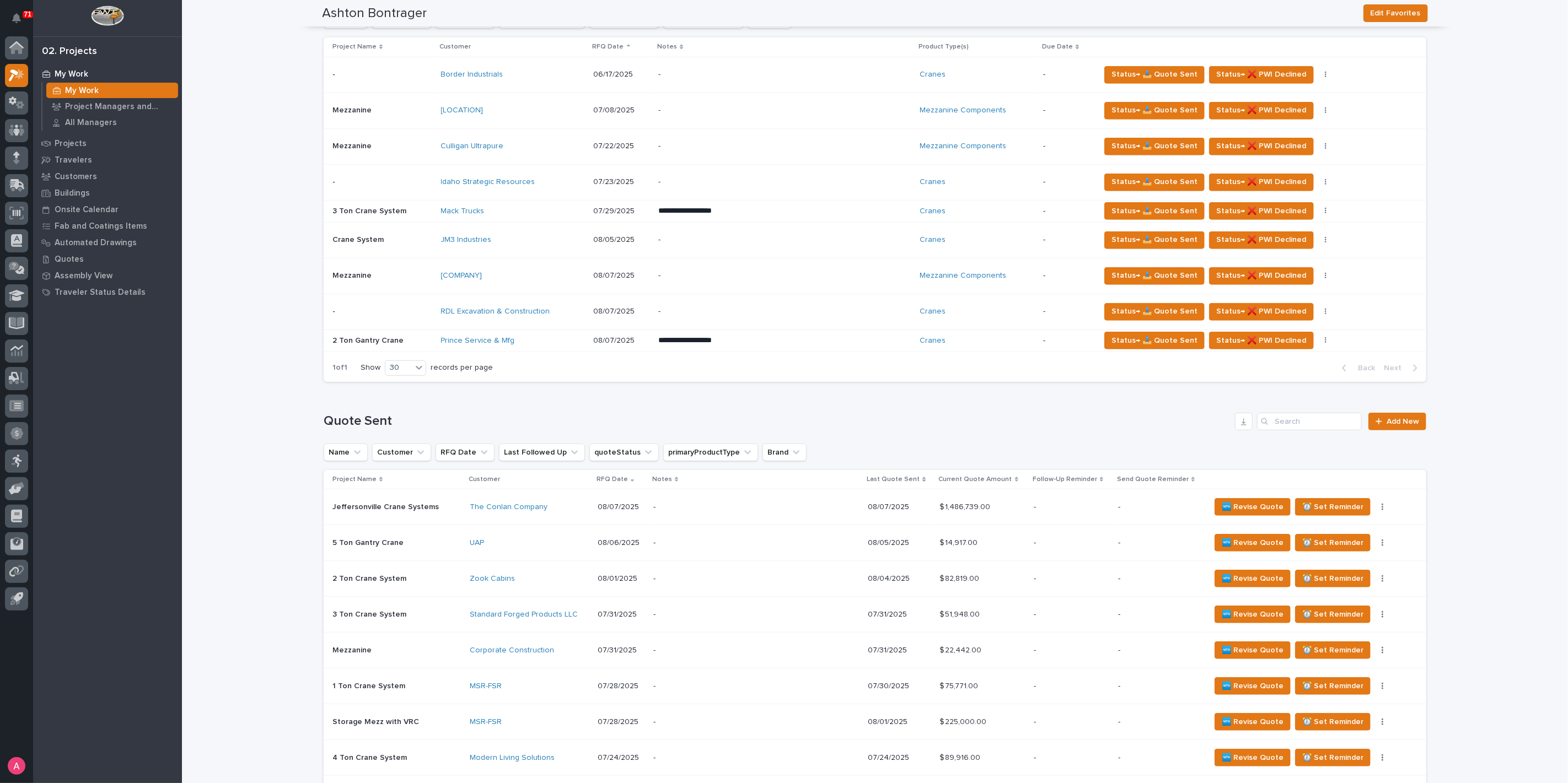 scroll, scrollTop: 796, scrollLeft: 0, axis: vertical 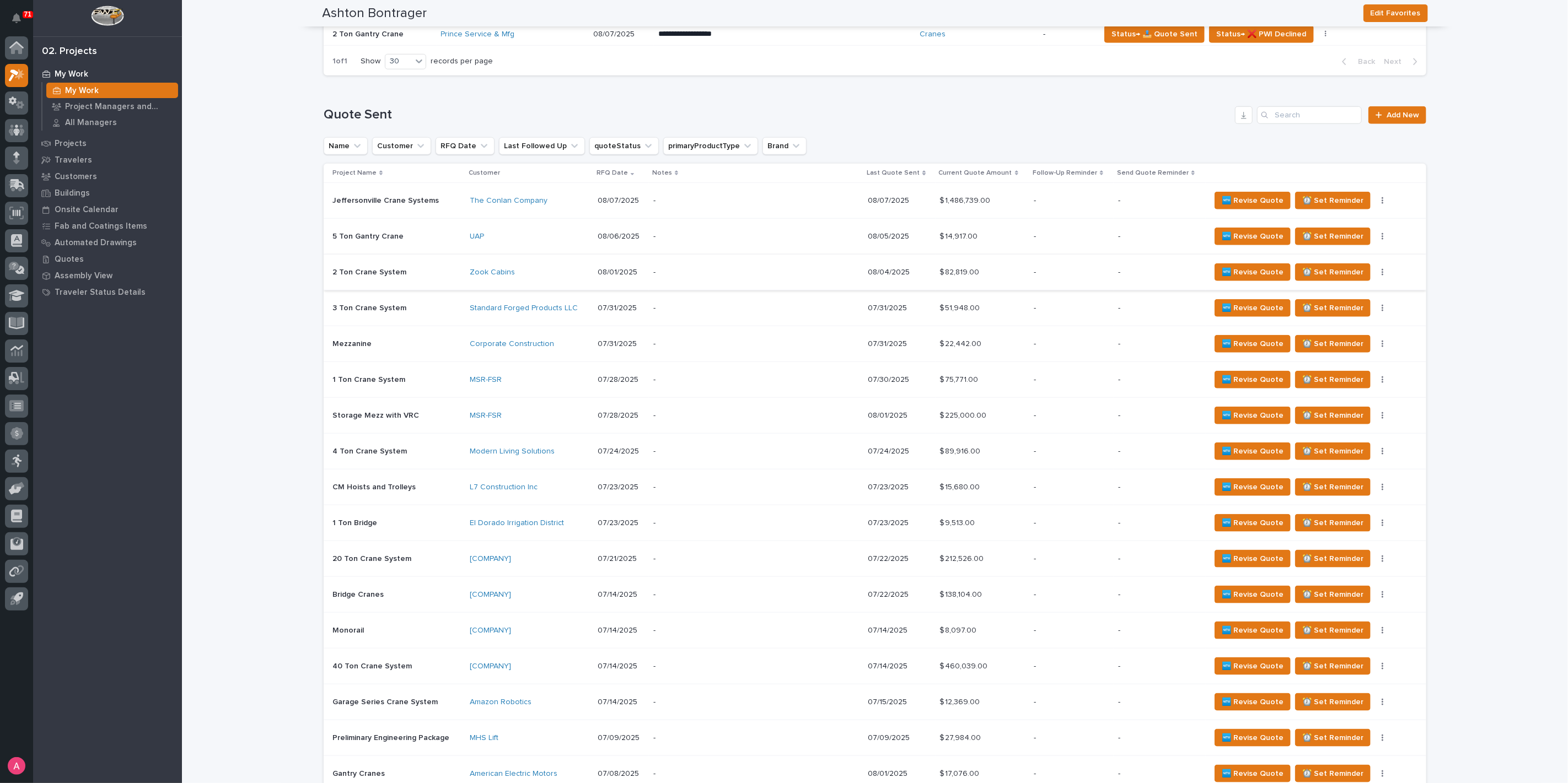 click at bounding box center [1383, 272] 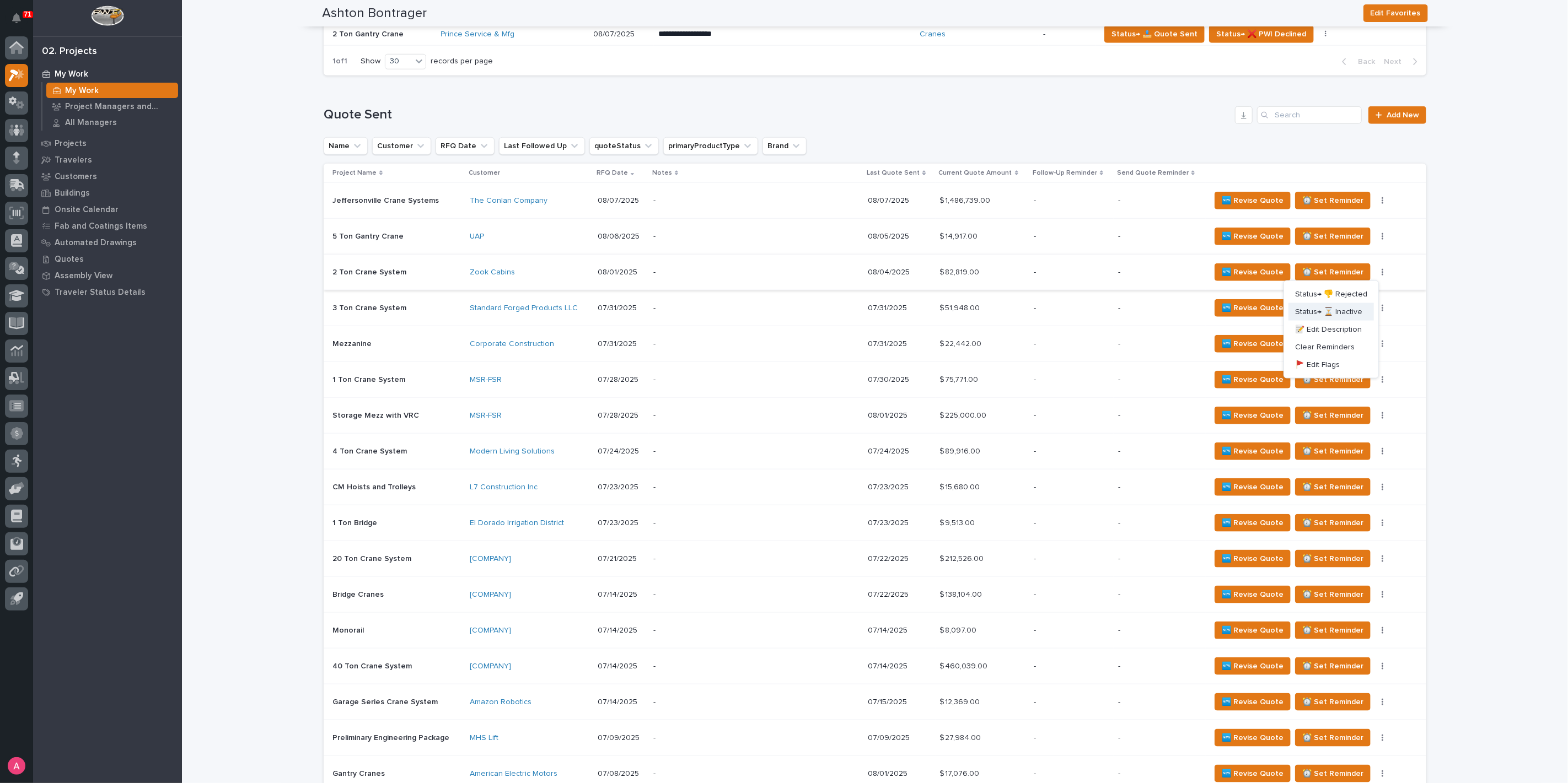 click on "Status→ ⏳ Inactive" at bounding box center [1329, 312] 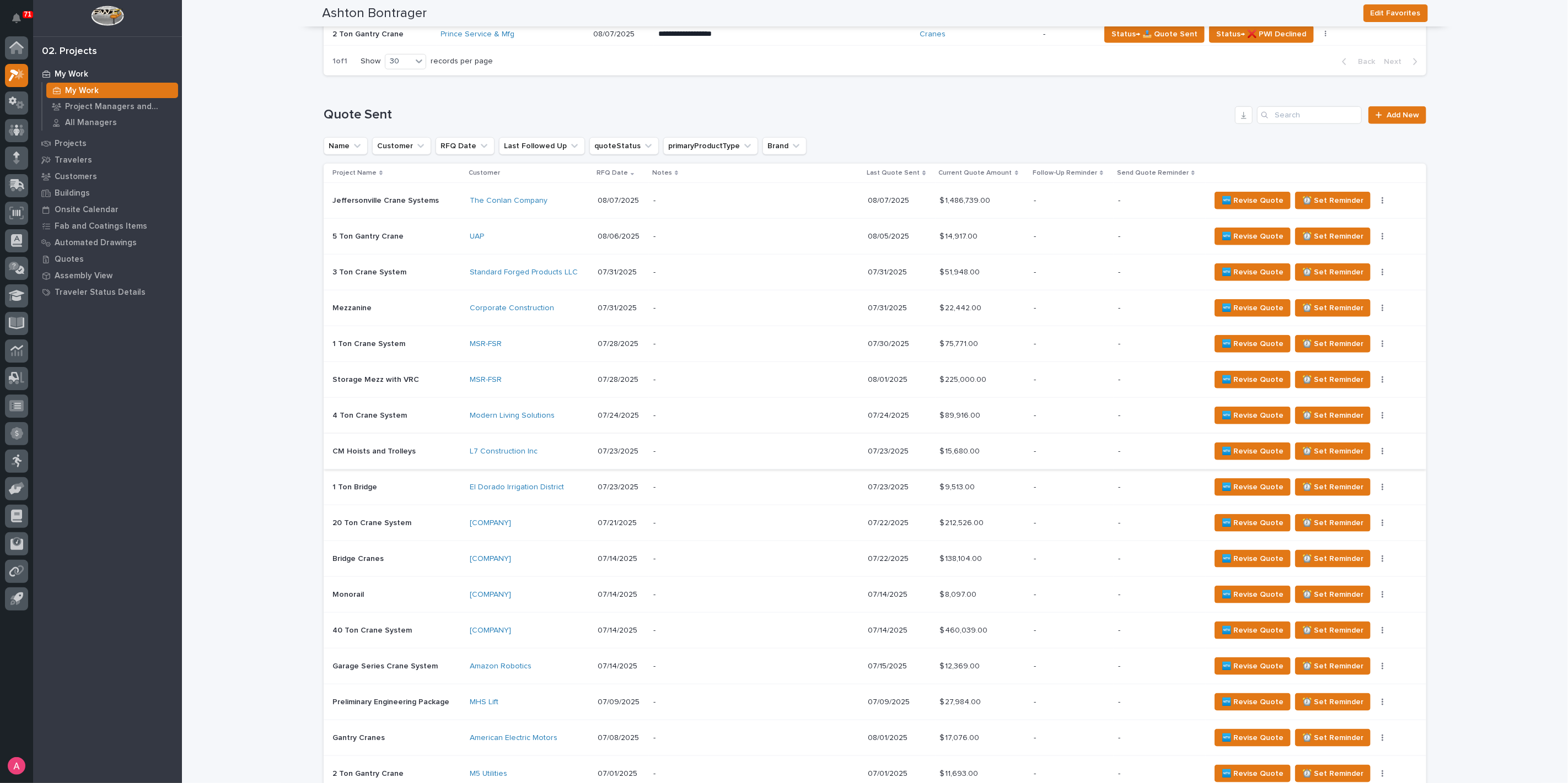 click at bounding box center (1383, 451) 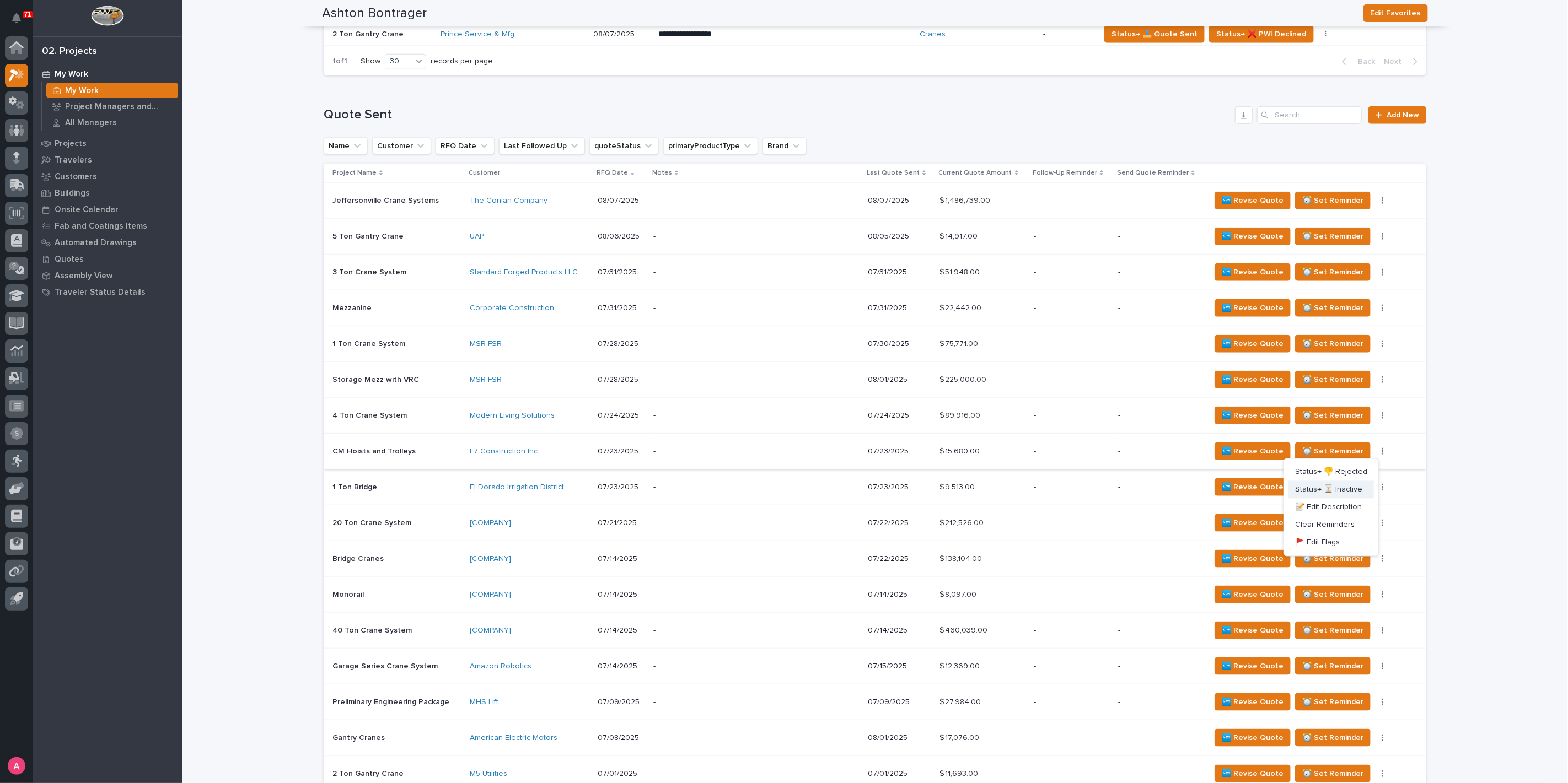 click on "Status→ ⏳ Inactive" at bounding box center (1329, 490) 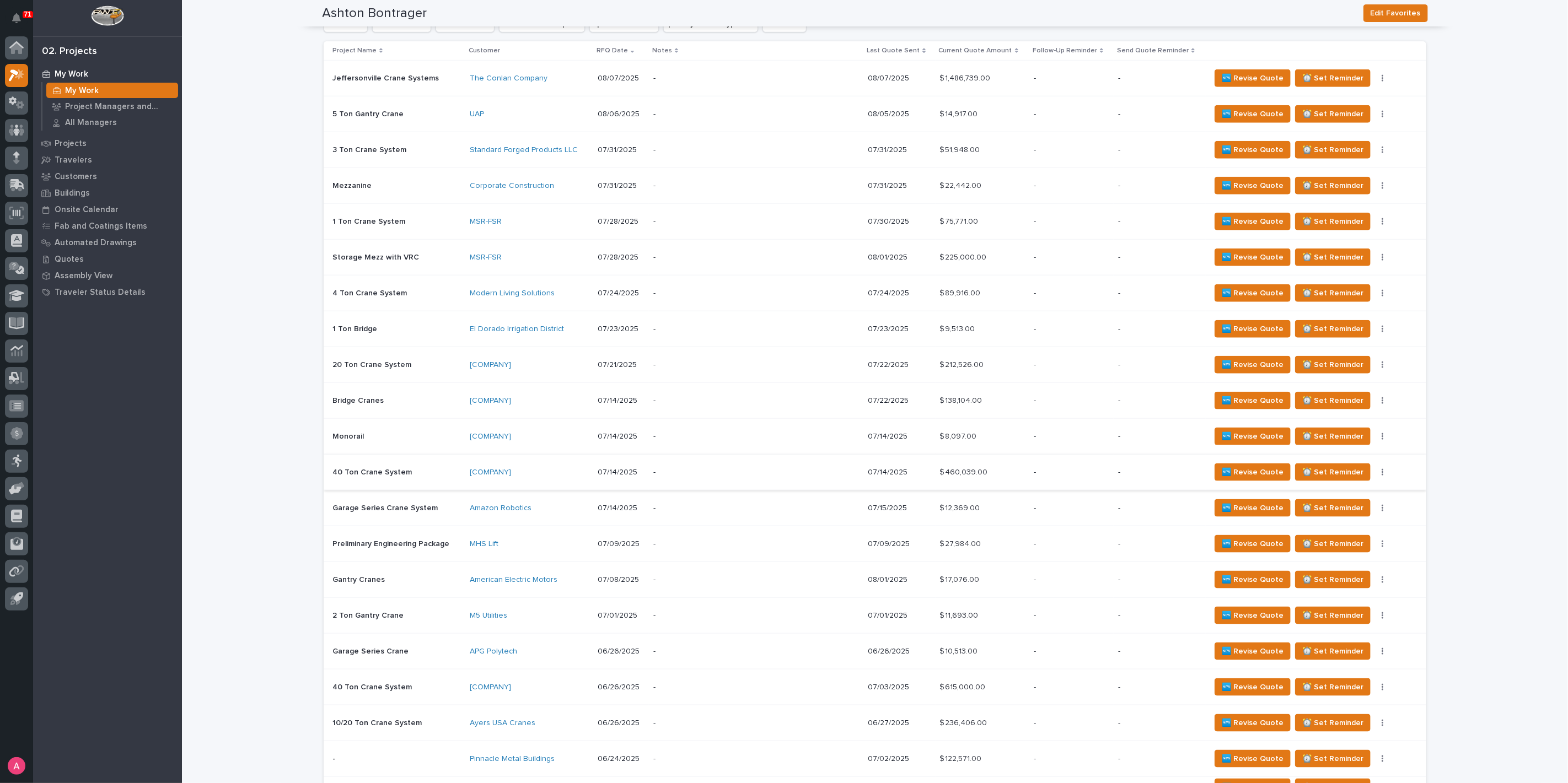 scroll, scrollTop: 979, scrollLeft: 0, axis: vertical 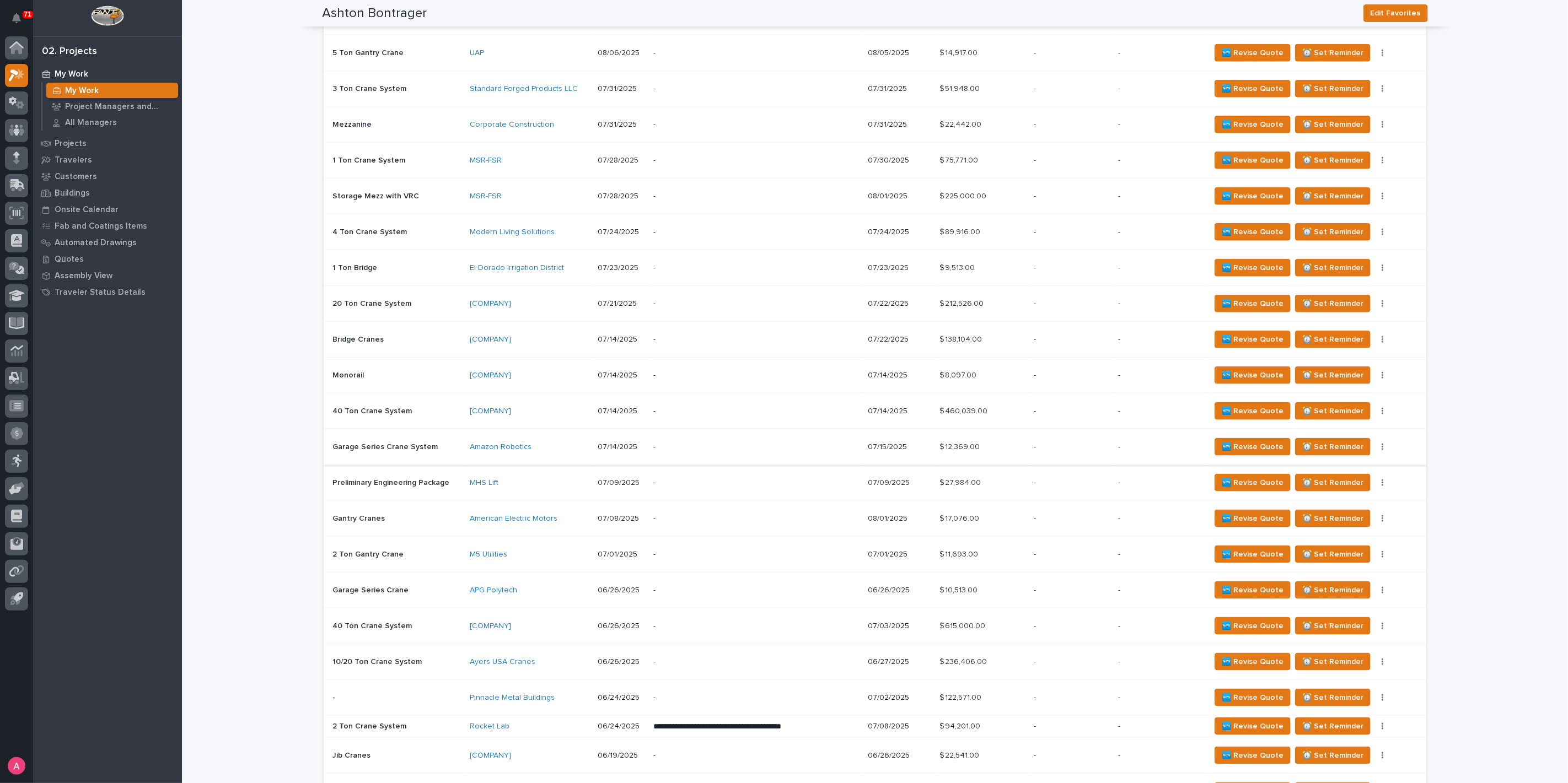 click 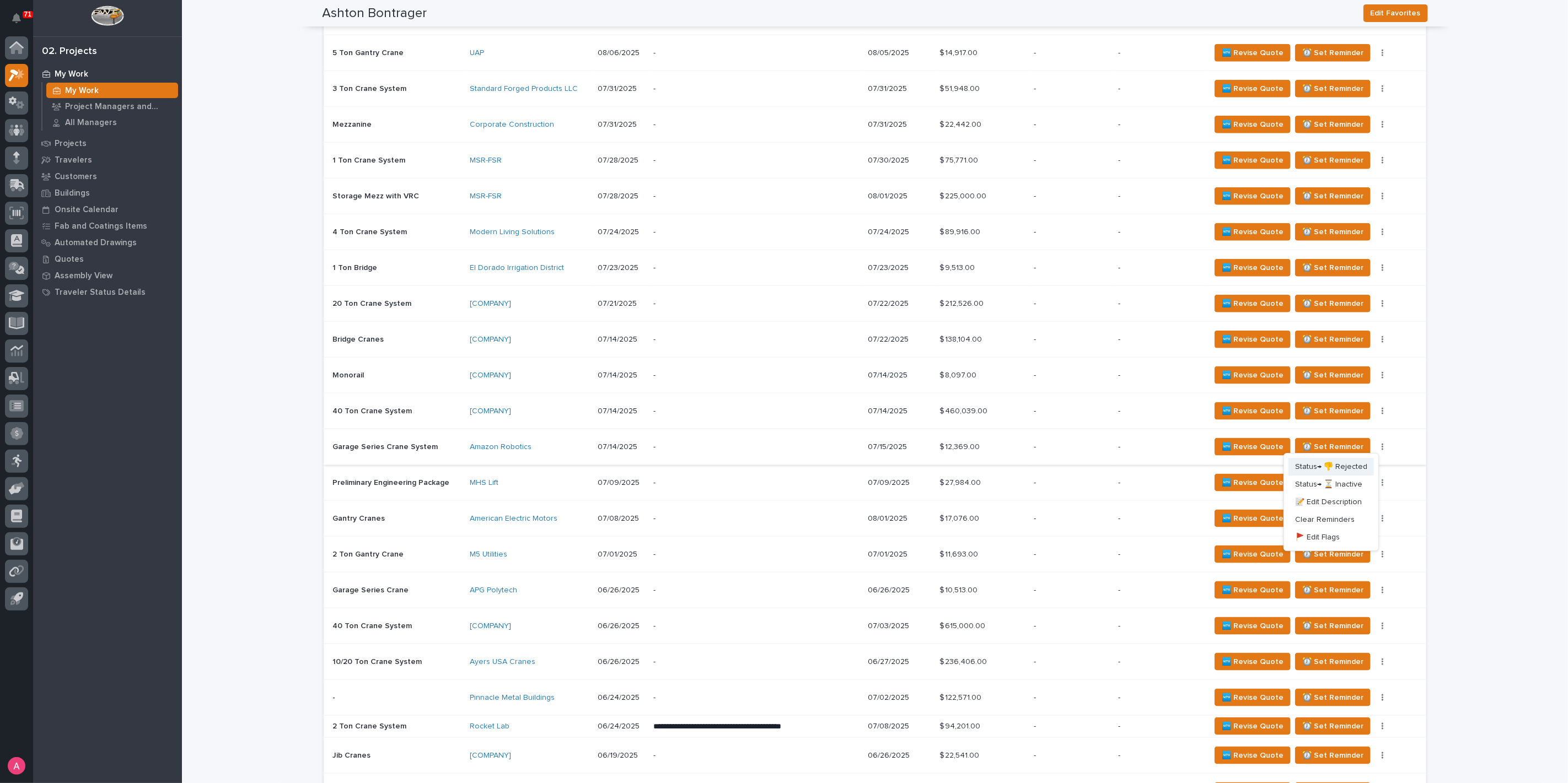 click on "Status→ 👎 Rejected" at bounding box center (1331, 467) 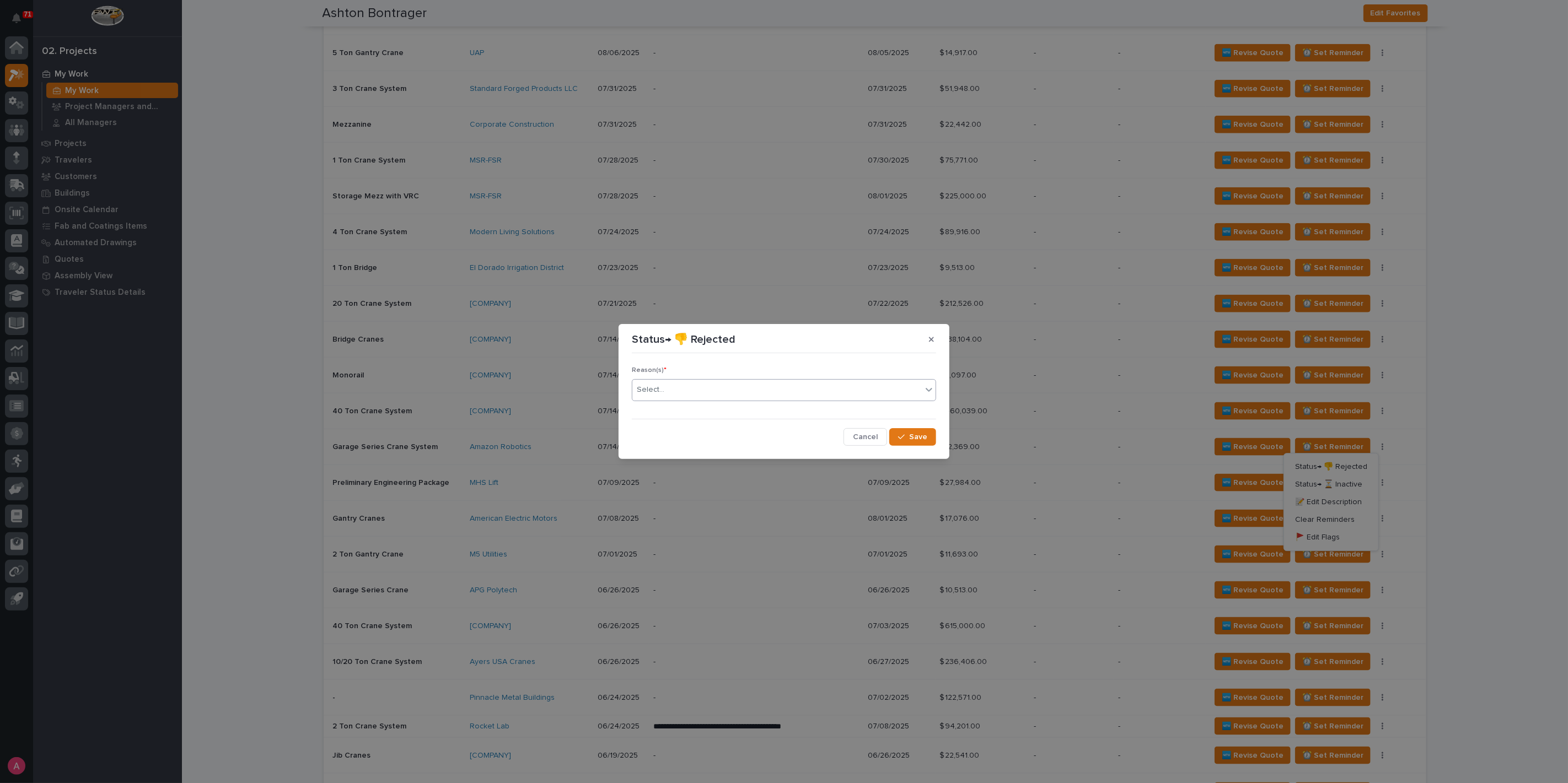 click on "Select..." at bounding box center (777, 390) 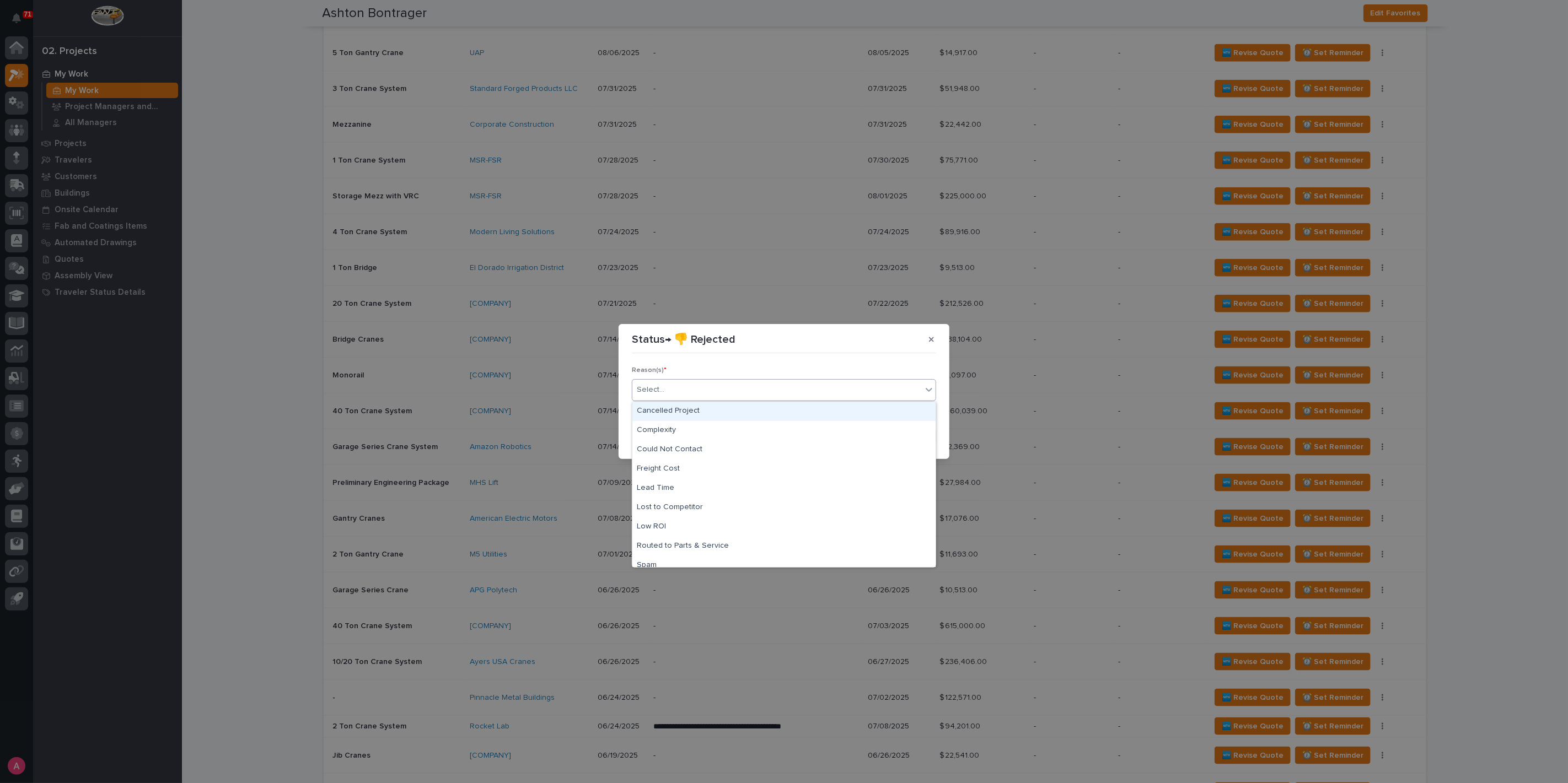 click on "Cancelled Project" at bounding box center [784, 411] 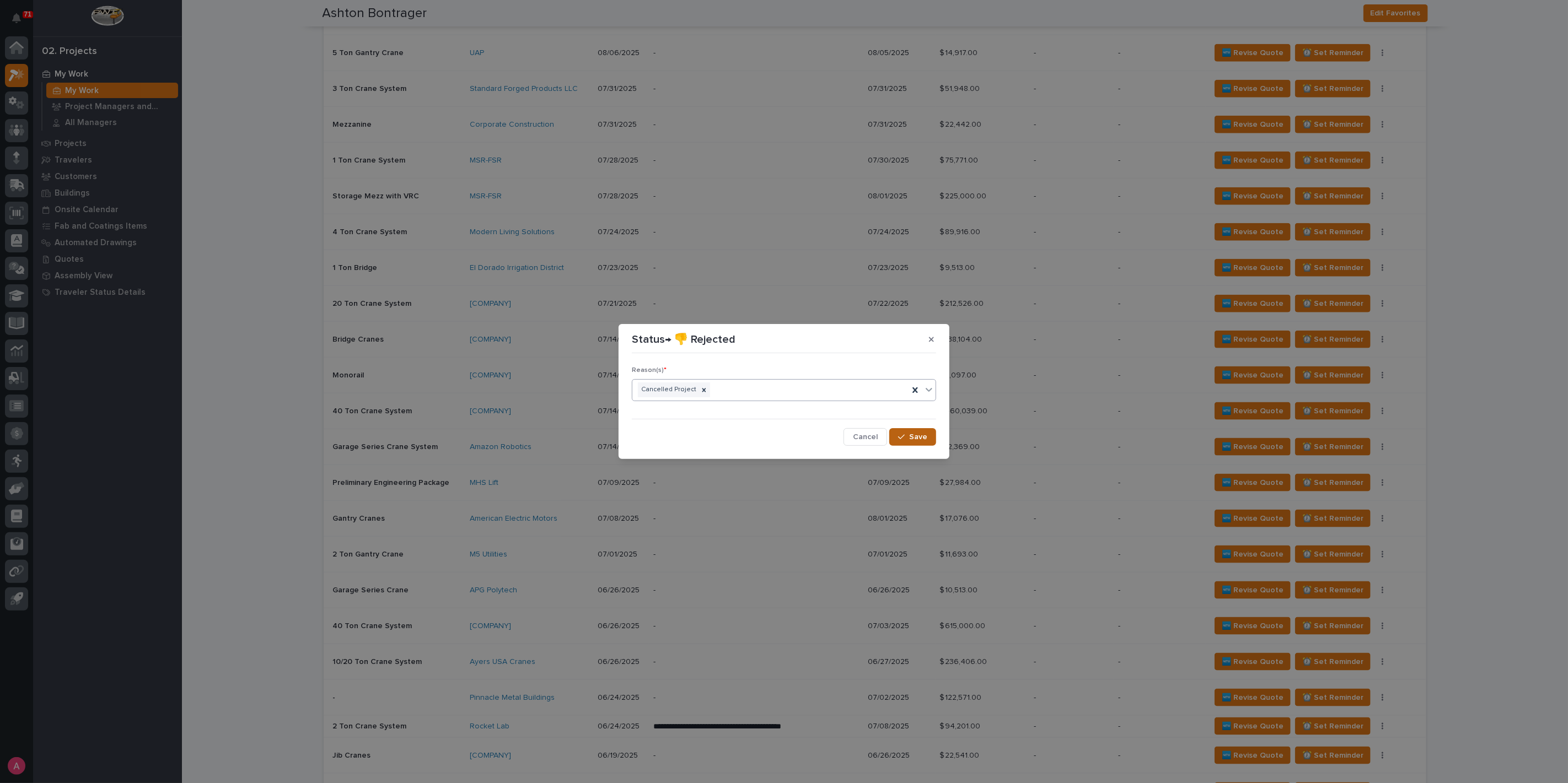 click on "Save" at bounding box center (918, 437) 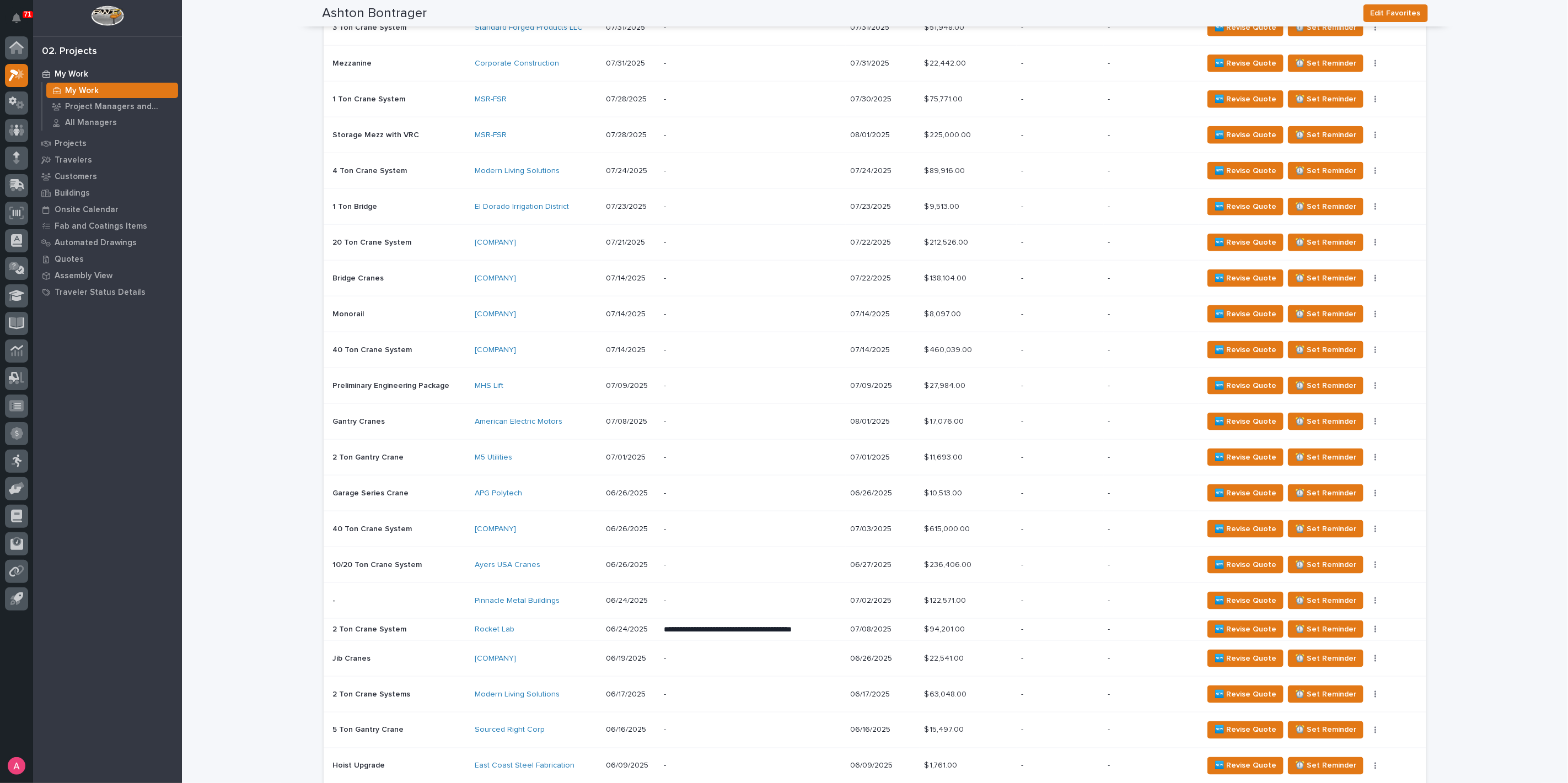 scroll, scrollTop: 1196, scrollLeft: 0, axis: vertical 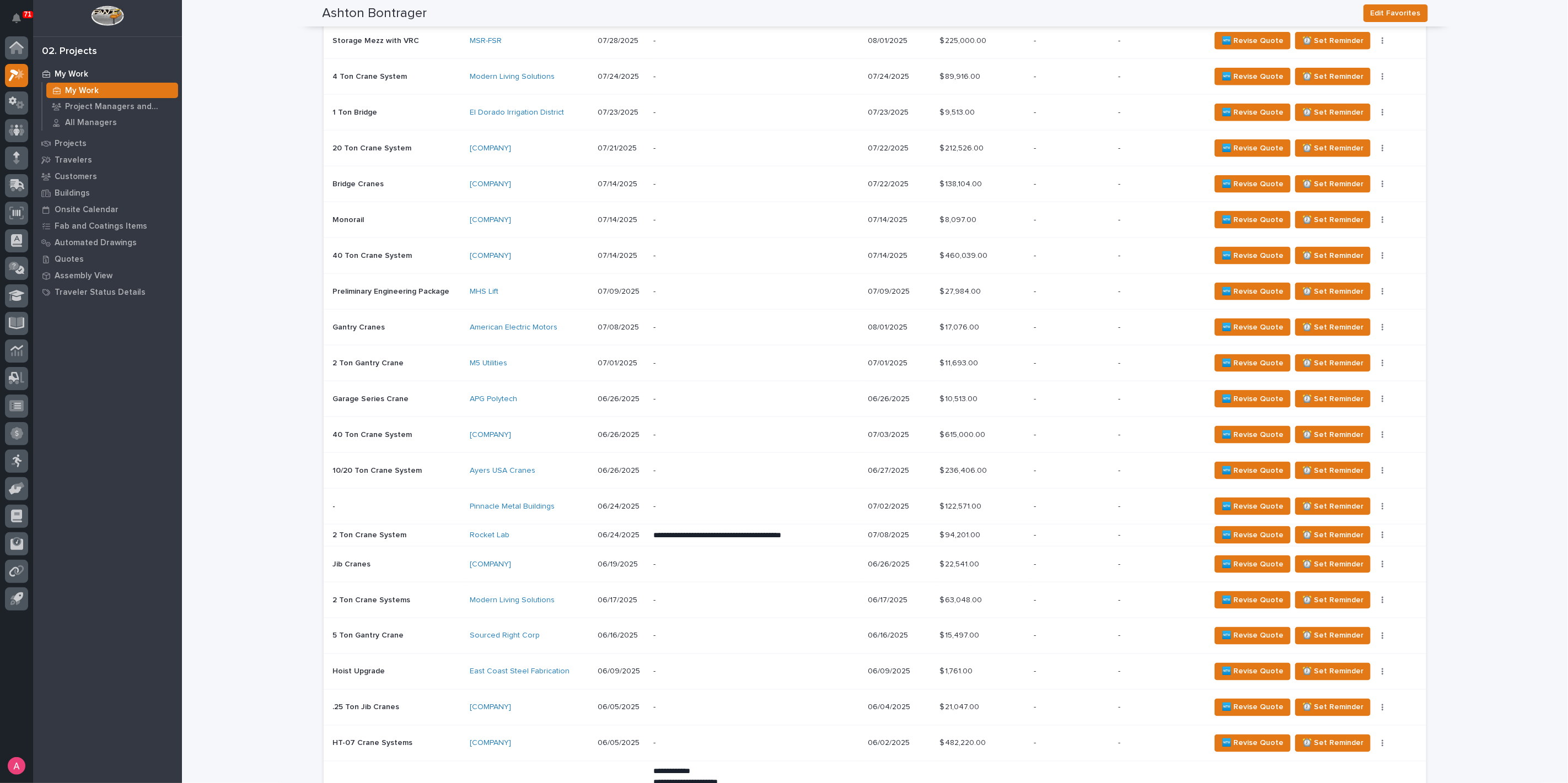 drag, startPoint x: 776, startPoint y: 498, endPoint x: 686, endPoint y: 508, distance: 90.55385 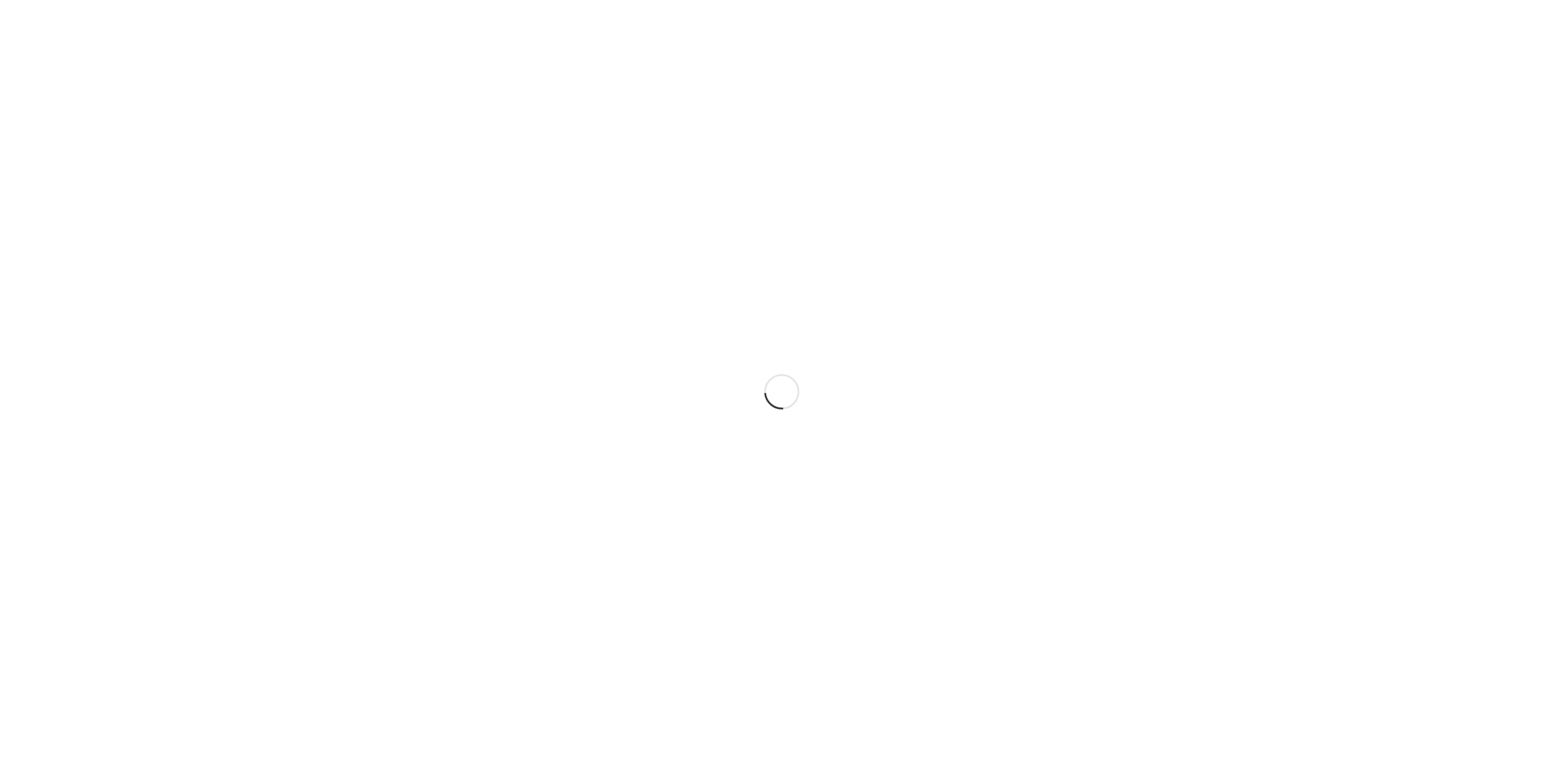 scroll, scrollTop: 0, scrollLeft: 0, axis: both 